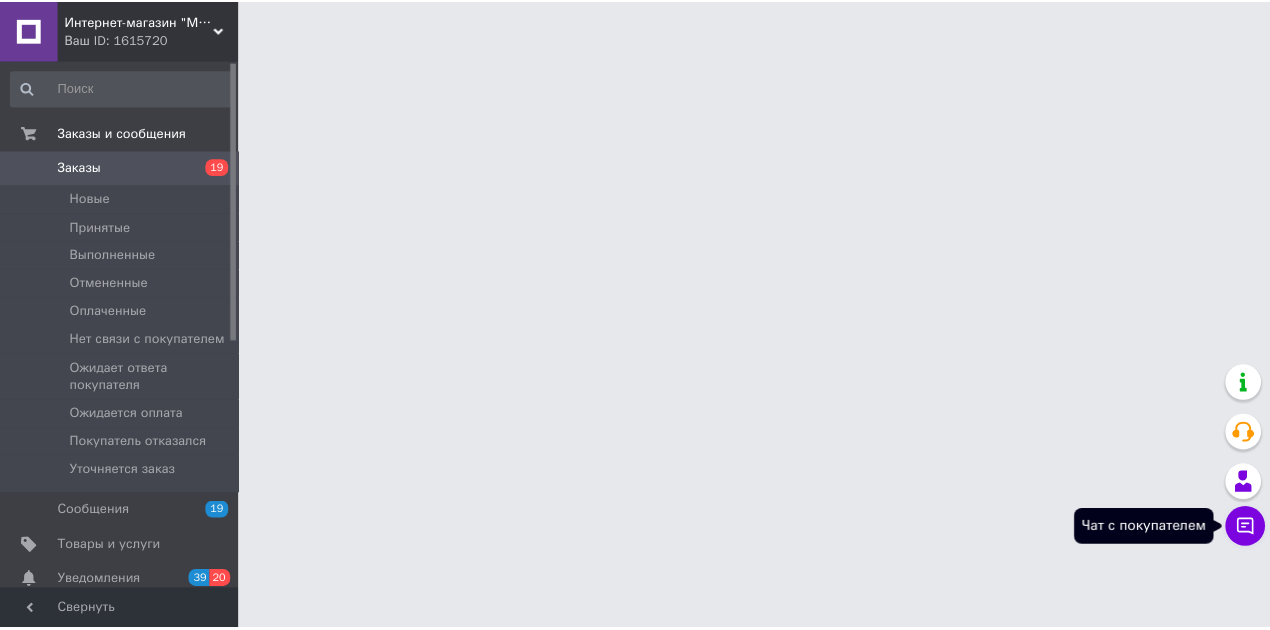 scroll, scrollTop: 0, scrollLeft: 0, axis: both 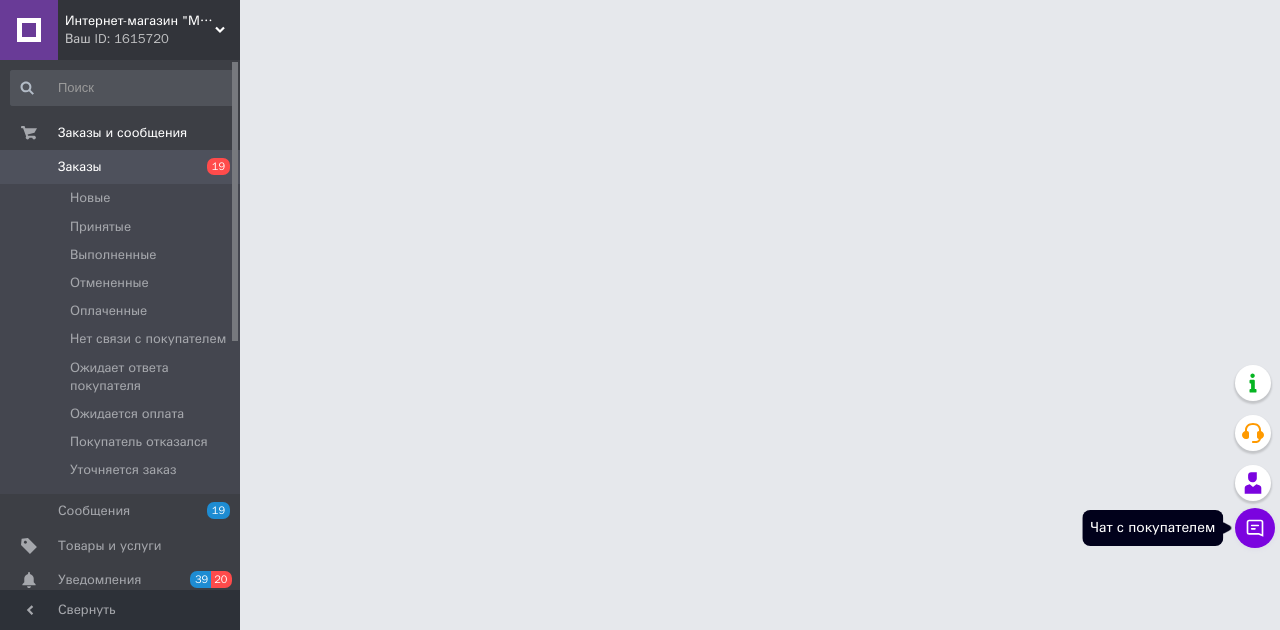 click 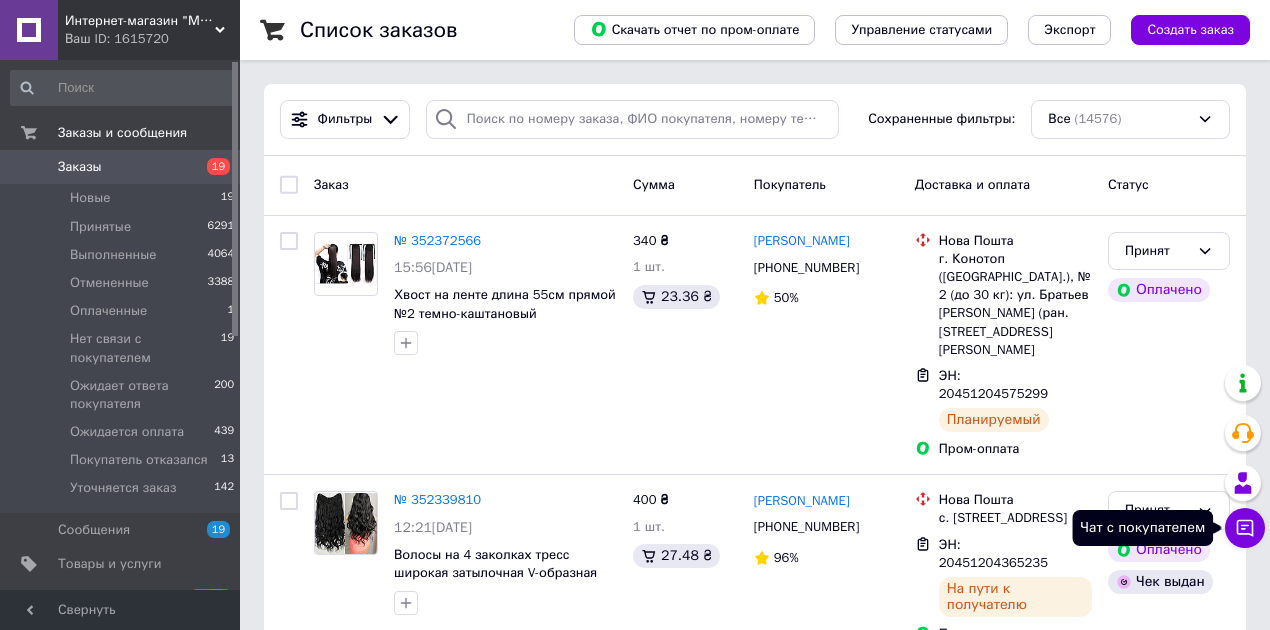 click 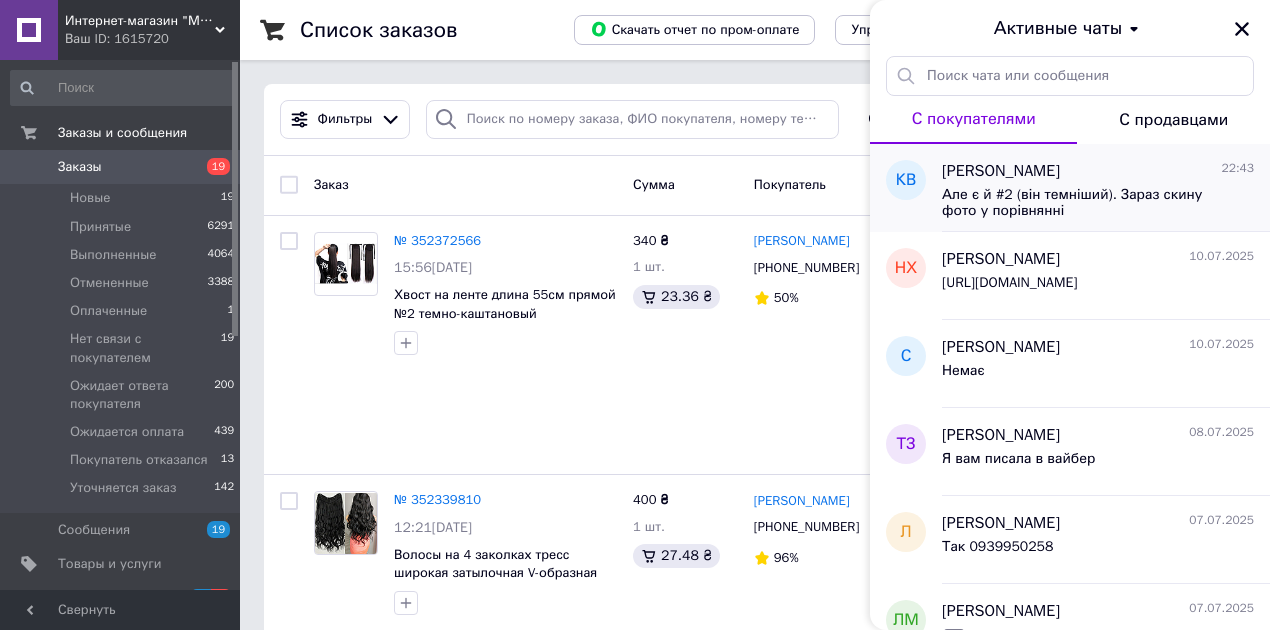 click on "Але є й #2 (він темніший). Зараз скину фото у порівнянні" at bounding box center (1084, 203) 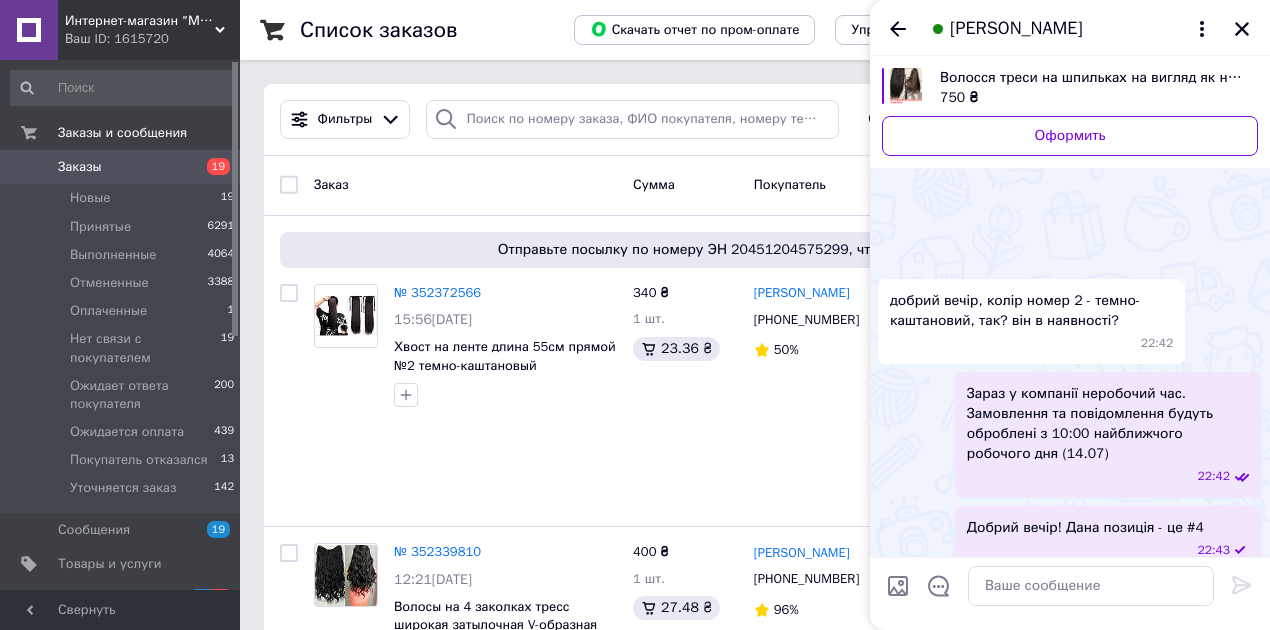scroll, scrollTop: 115, scrollLeft: 0, axis: vertical 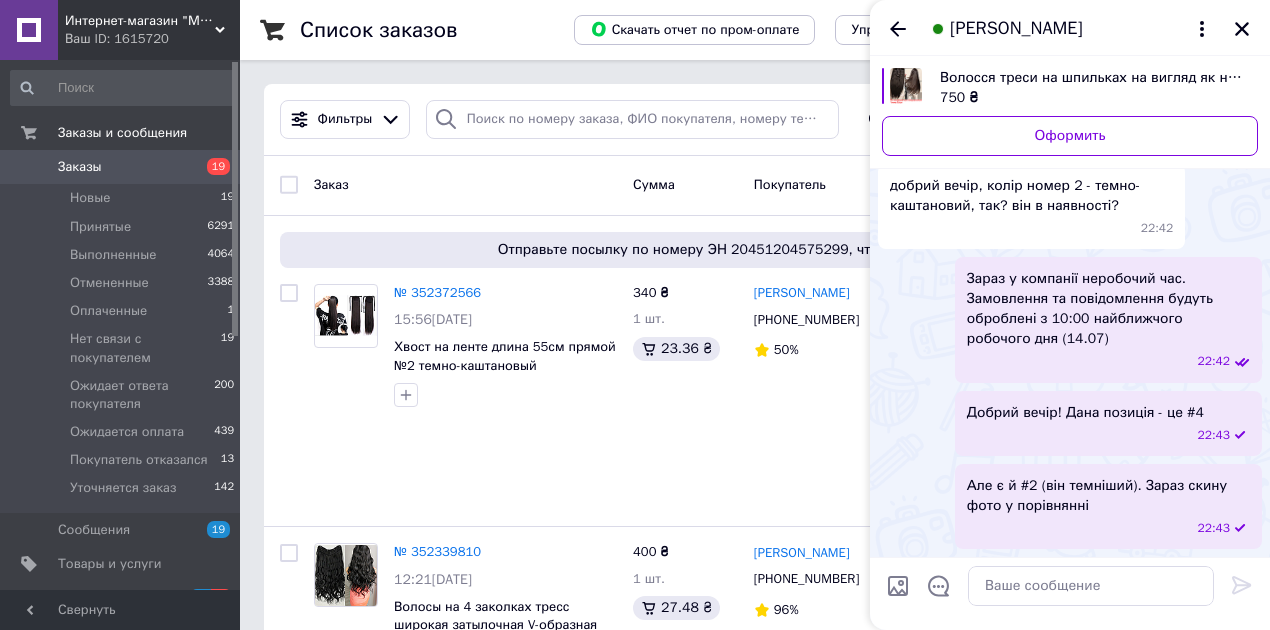 click at bounding box center (898, 586) 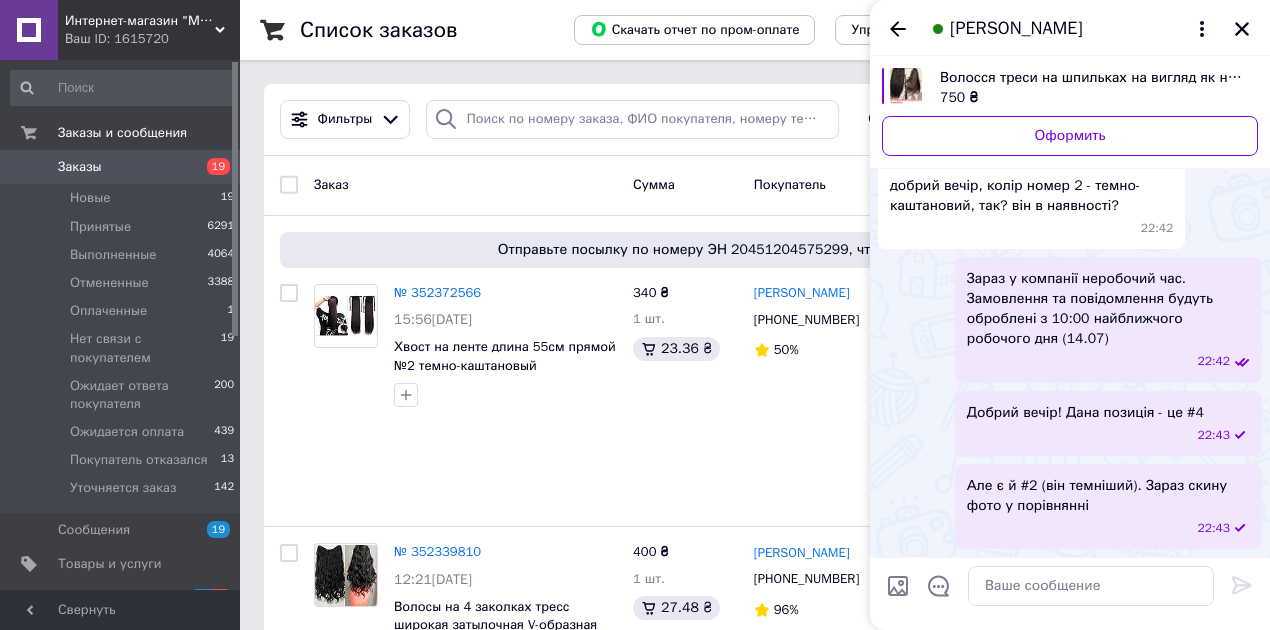 type on "C:\fakepath\Снимок экрана [DATE] 183316.png" 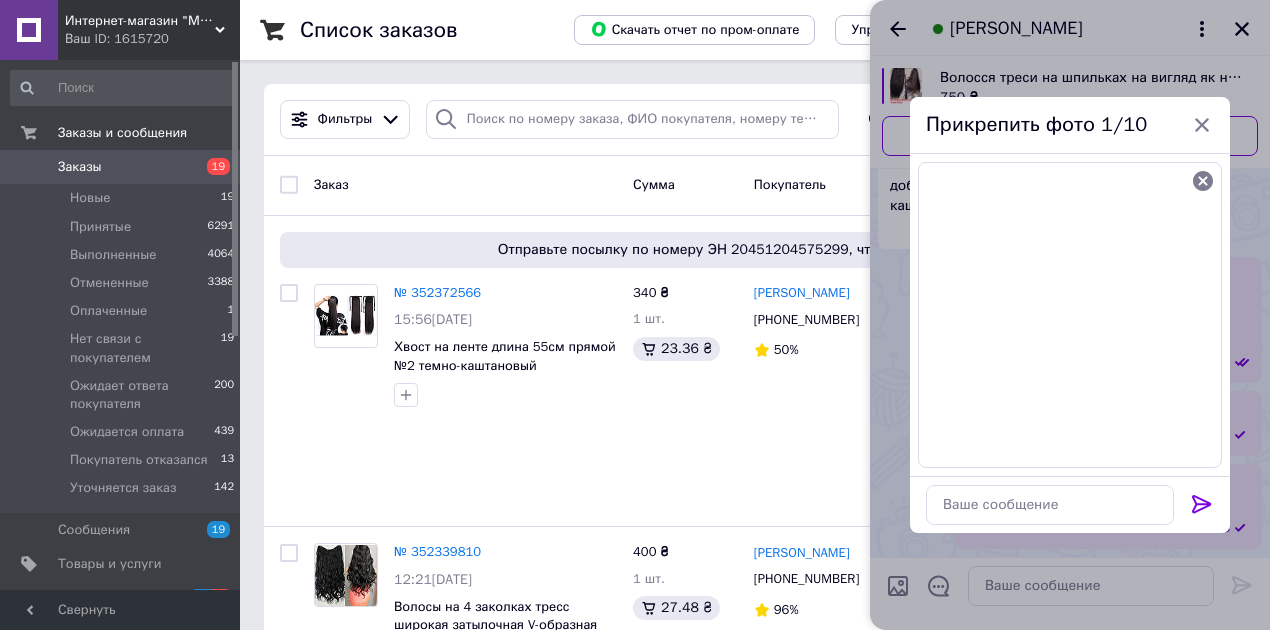 click at bounding box center [1070, 315] 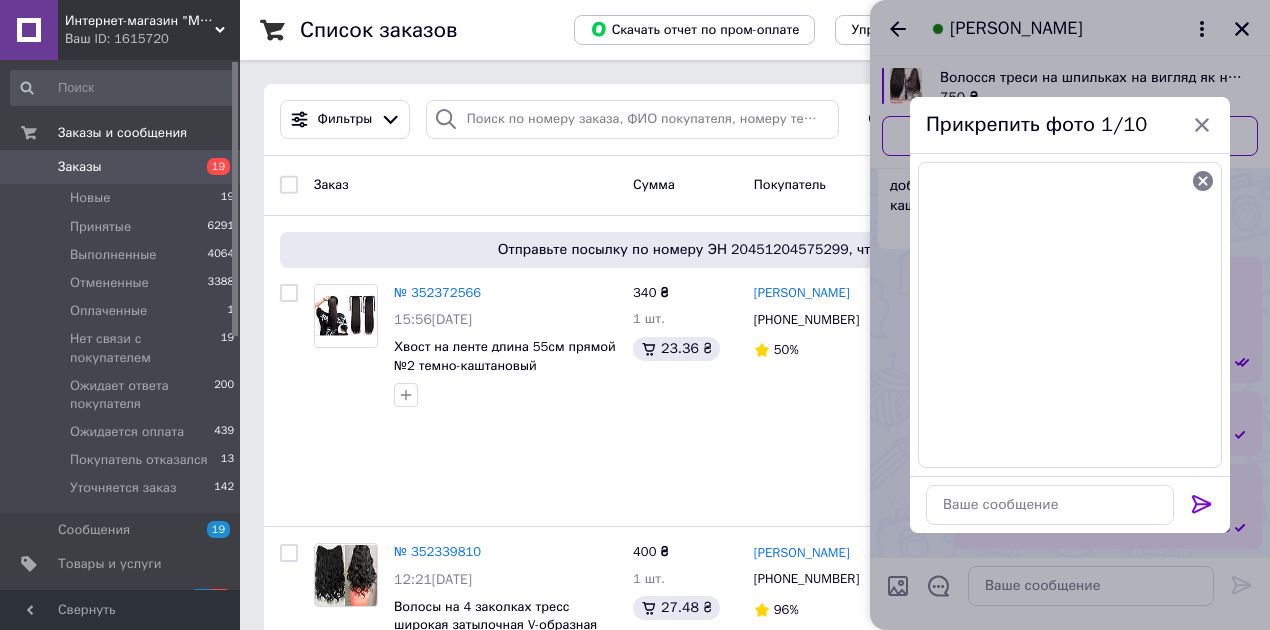 click 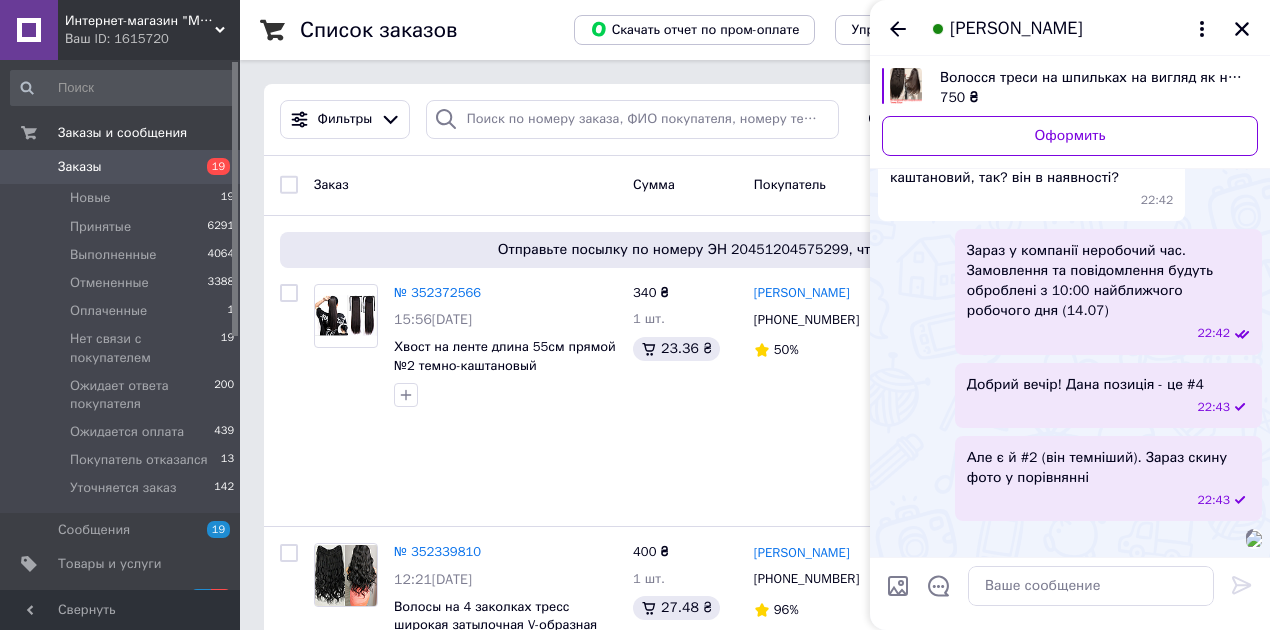 scroll, scrollTop: 372, scrollLeft: 0, axis: vertical 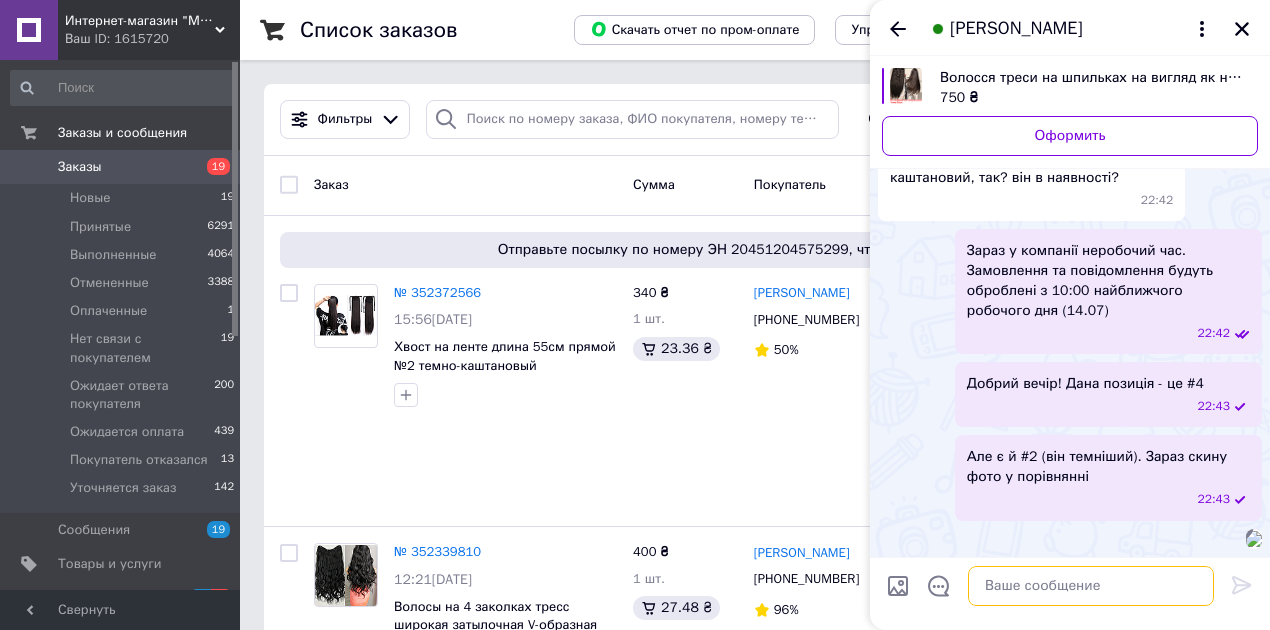 click at bounding box center [1091, 586] 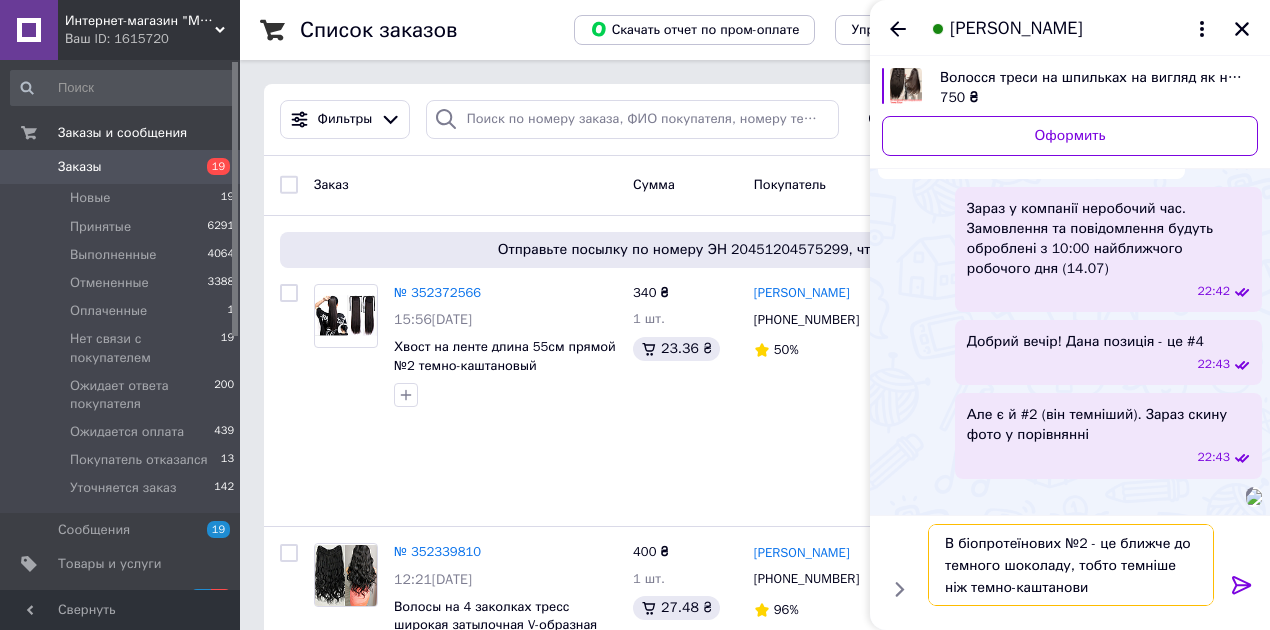 type on "В біопротеїнових №2 - це ближче до темного шоколаду, тобто темніше ніж темно-каштановий" 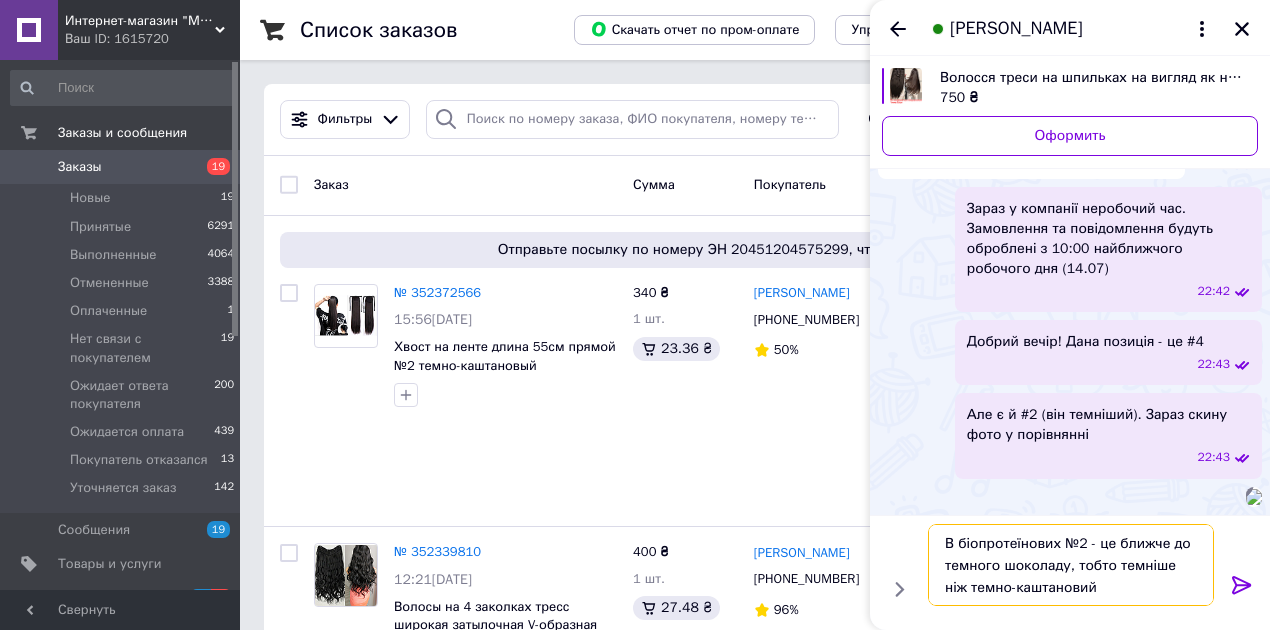 type 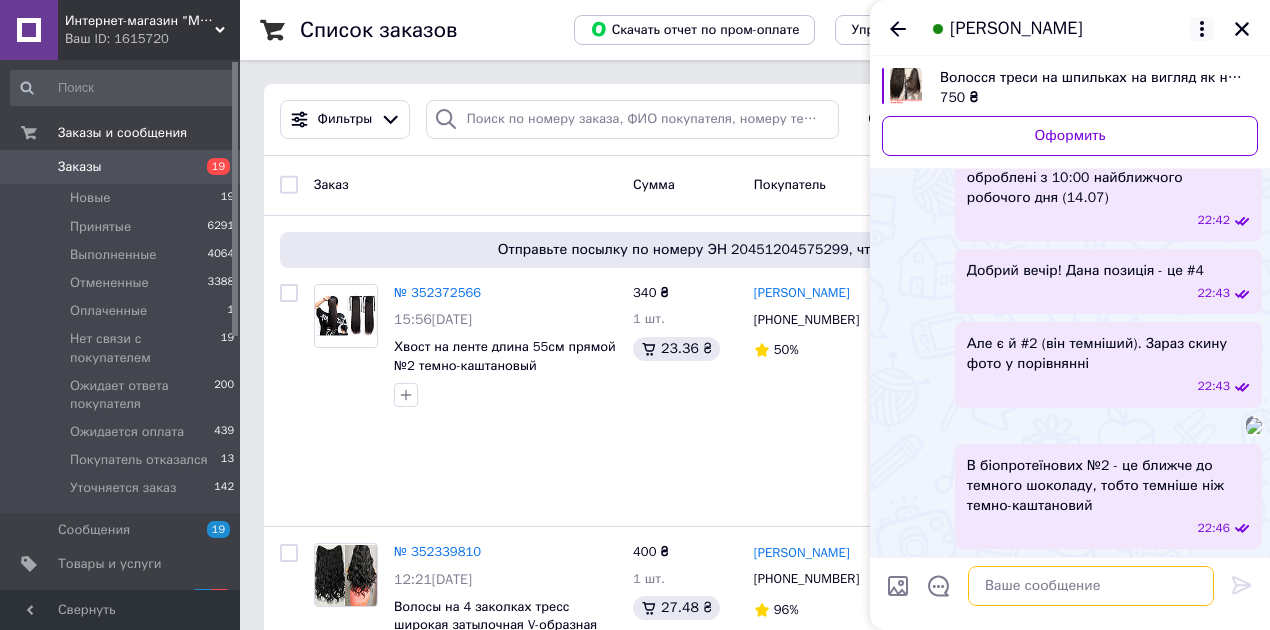 scroll, scrollTop: 485, scrollLeft: 0, axis: vertical 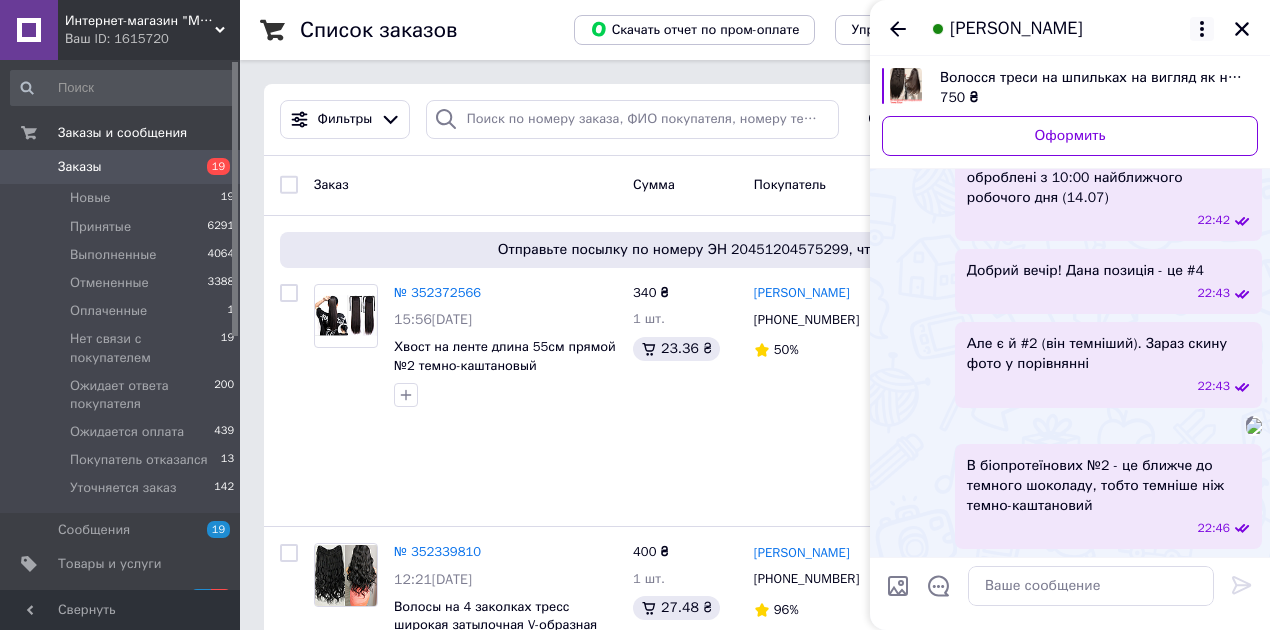 click 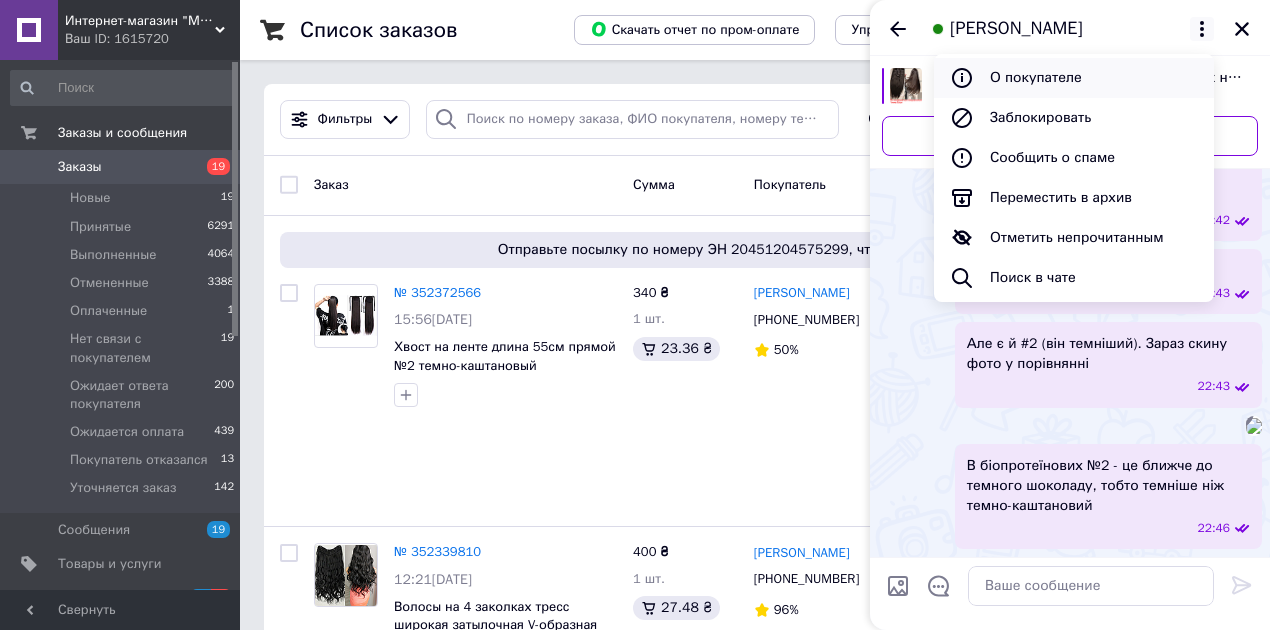click on "О покупателе" at bounding box center (1074, 78) 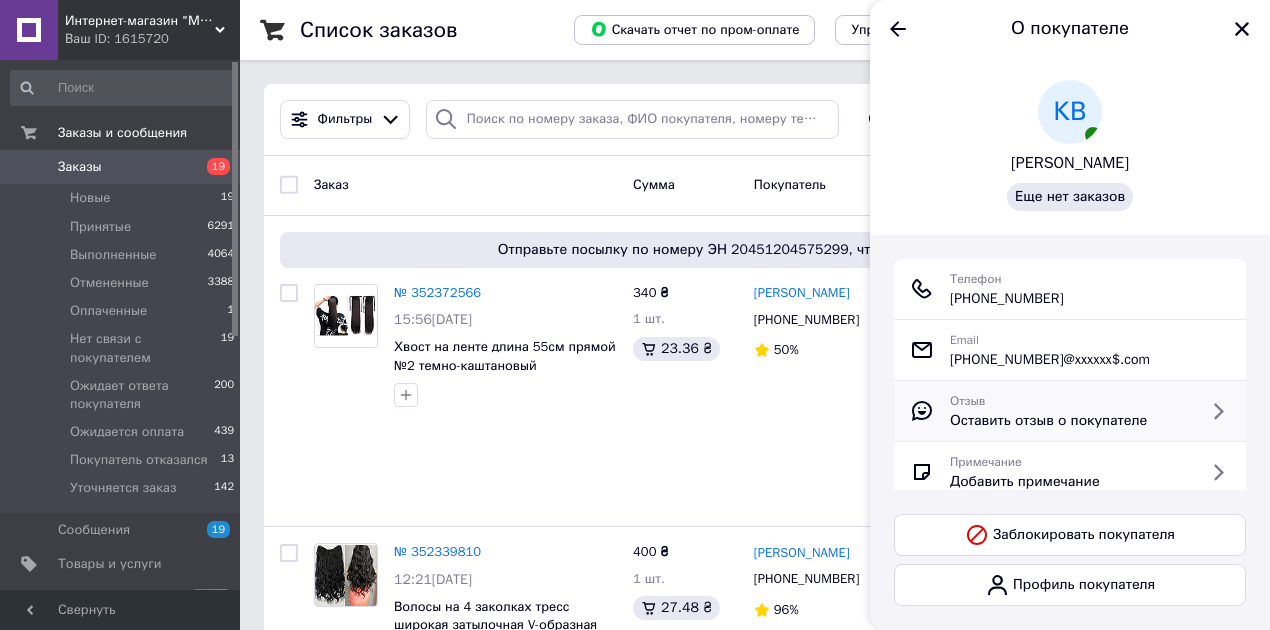 scroll, scrollTop: 107, scrollLeft: 0, axis: vertical 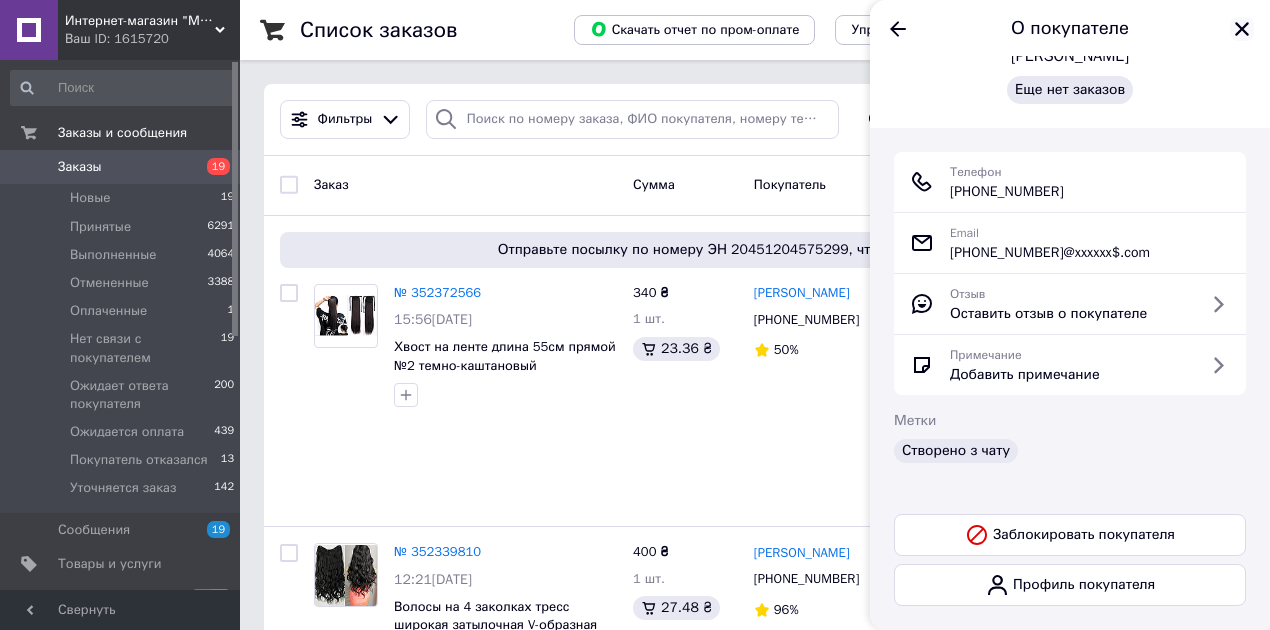 click 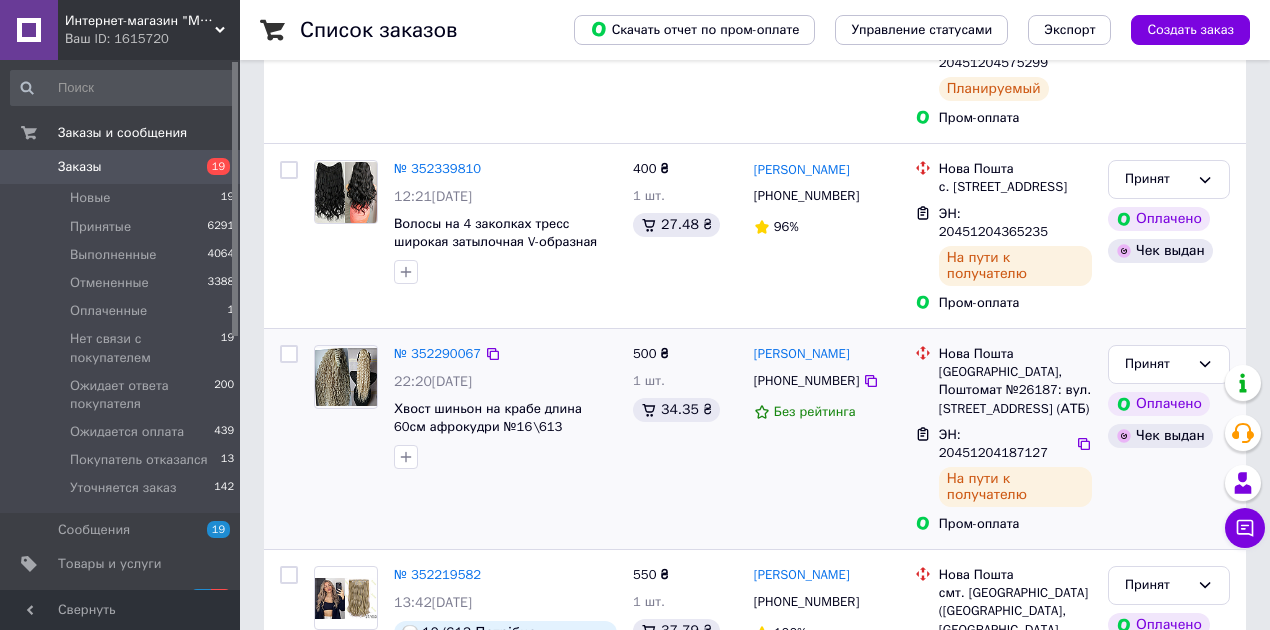 scroll, scrollTop: 400, scrollLeft: 0, axis: vertical 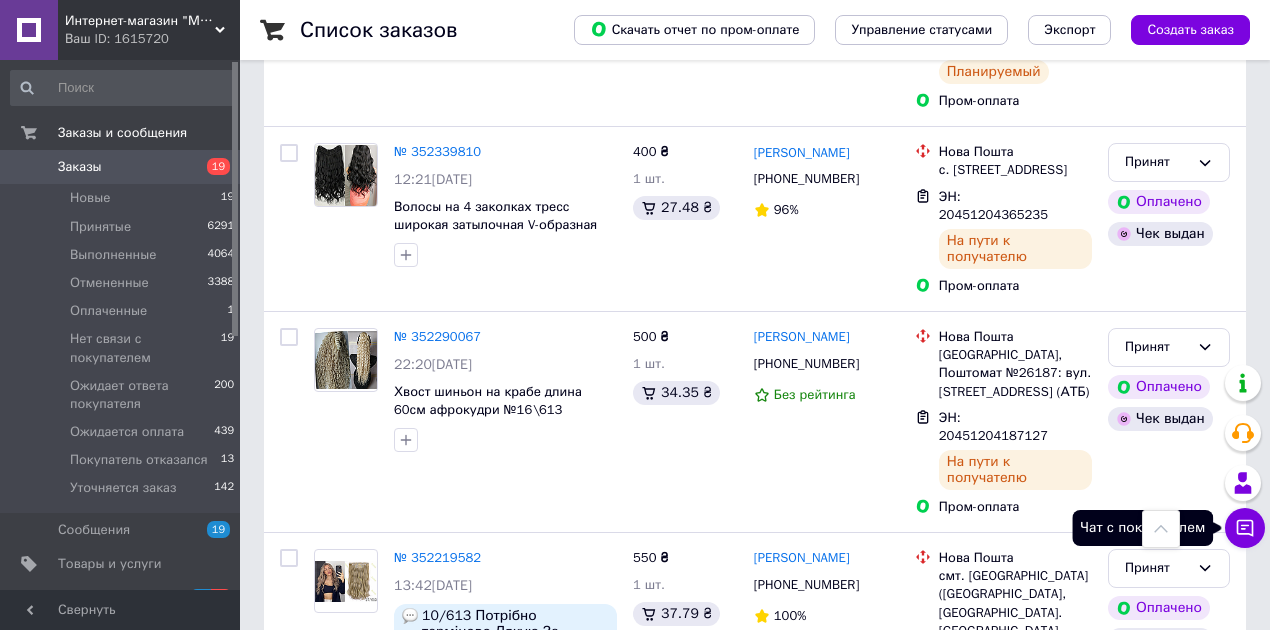 click on "Чат с покупателем" at bounding box center (1245, 528) 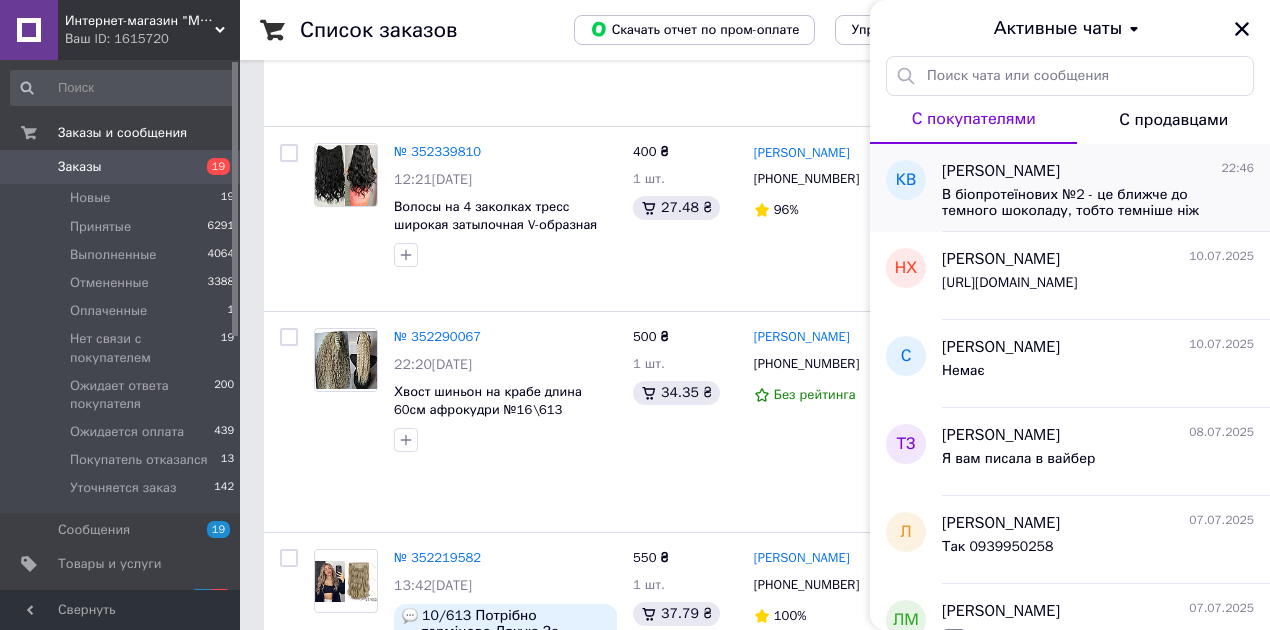 click on "В біопротеїнових №2 - це ближче до темного шоколаду, тобто темніше ніж темно-каштановий" at bounding box center [1098, 201] 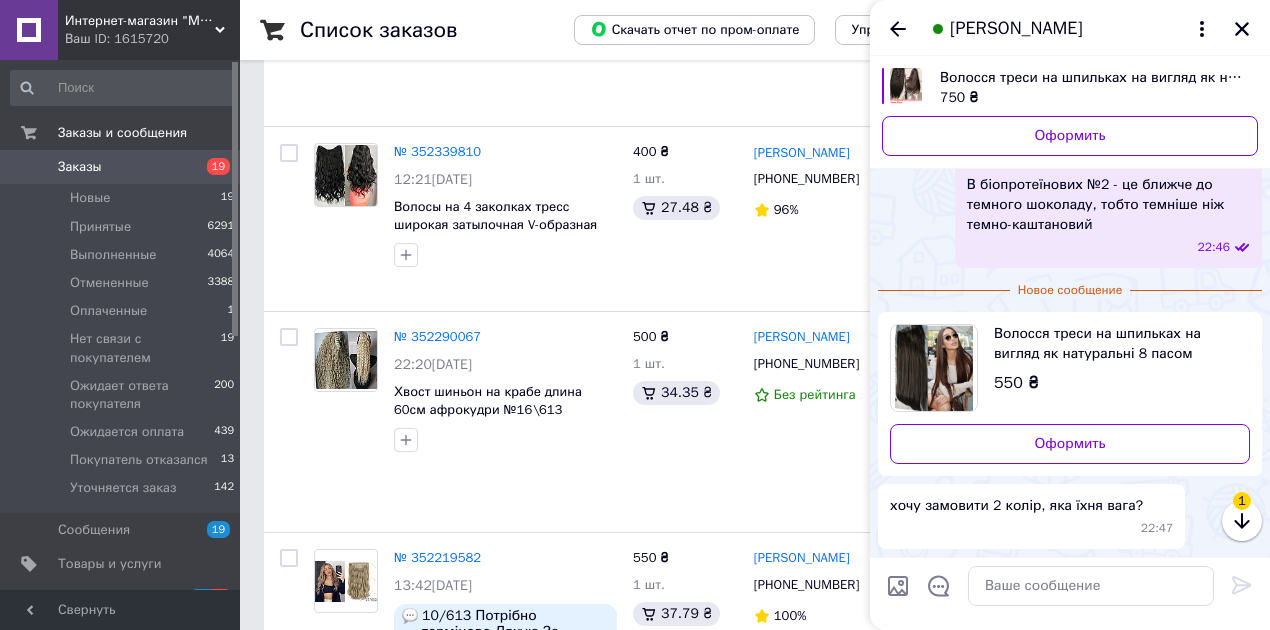 scroll, scrollTop: 746, scrollLeft: 0, axis: vertical 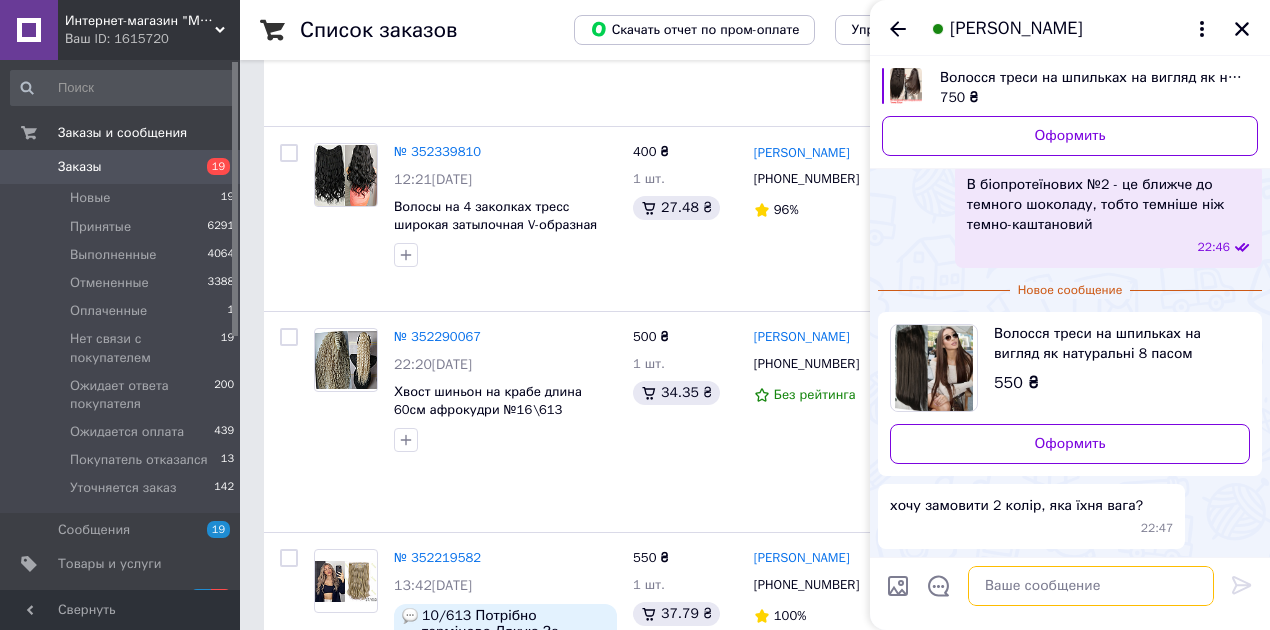 click at bounding box center (1091, 586) 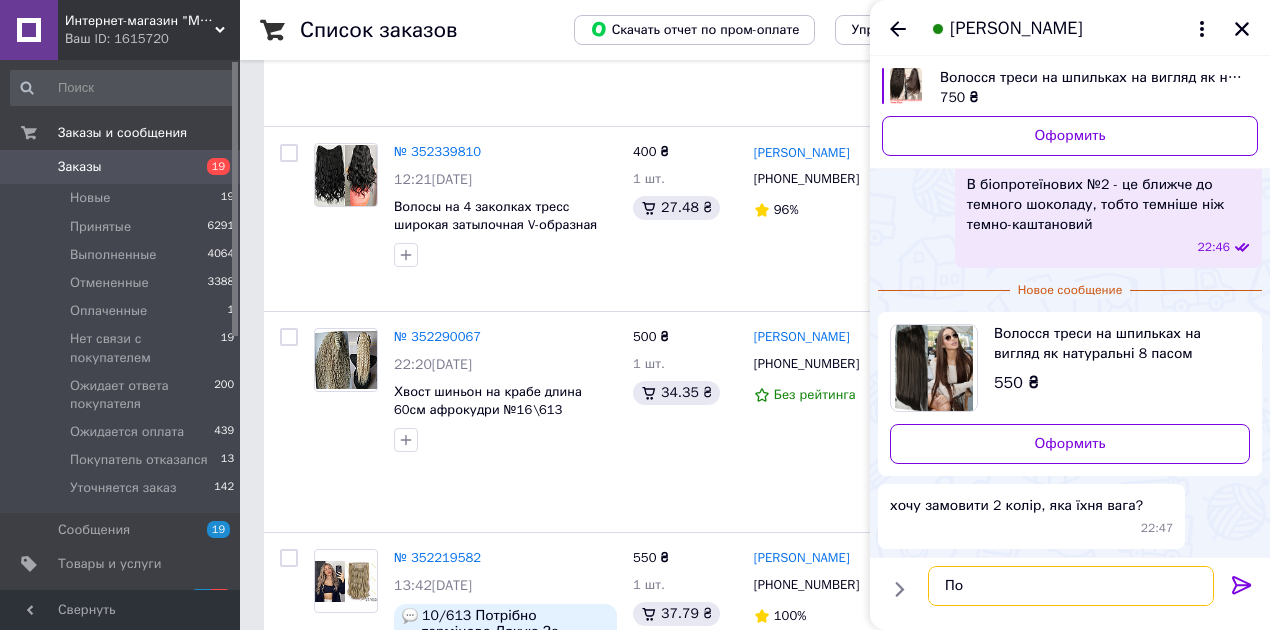 type on "П" 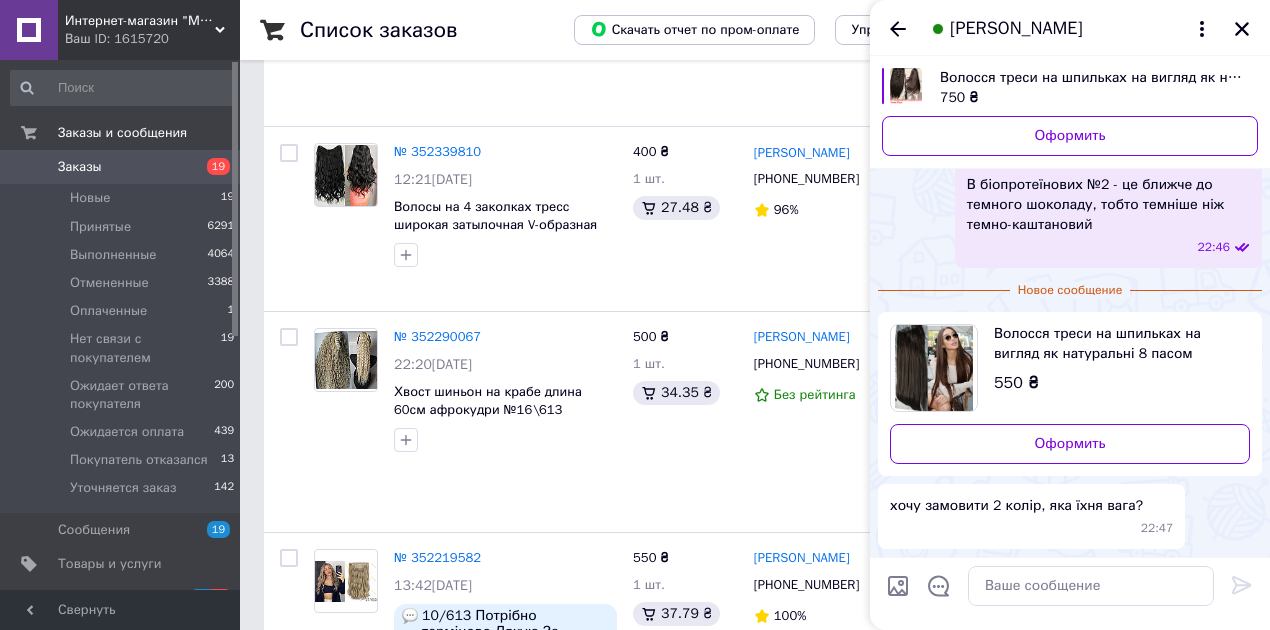 click at bounding box center (898, 586) 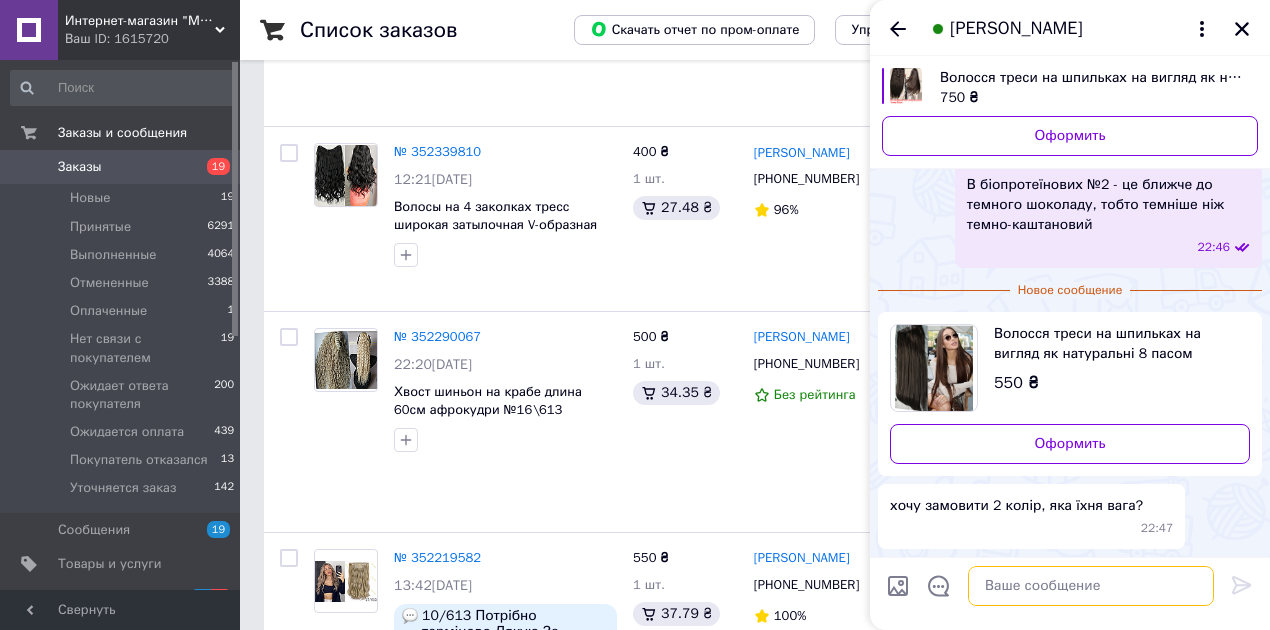drag, startPoint x: 1000, startPoint y: 574, endPoint x: 1013, endPoint y: 566, distance: 15.264338 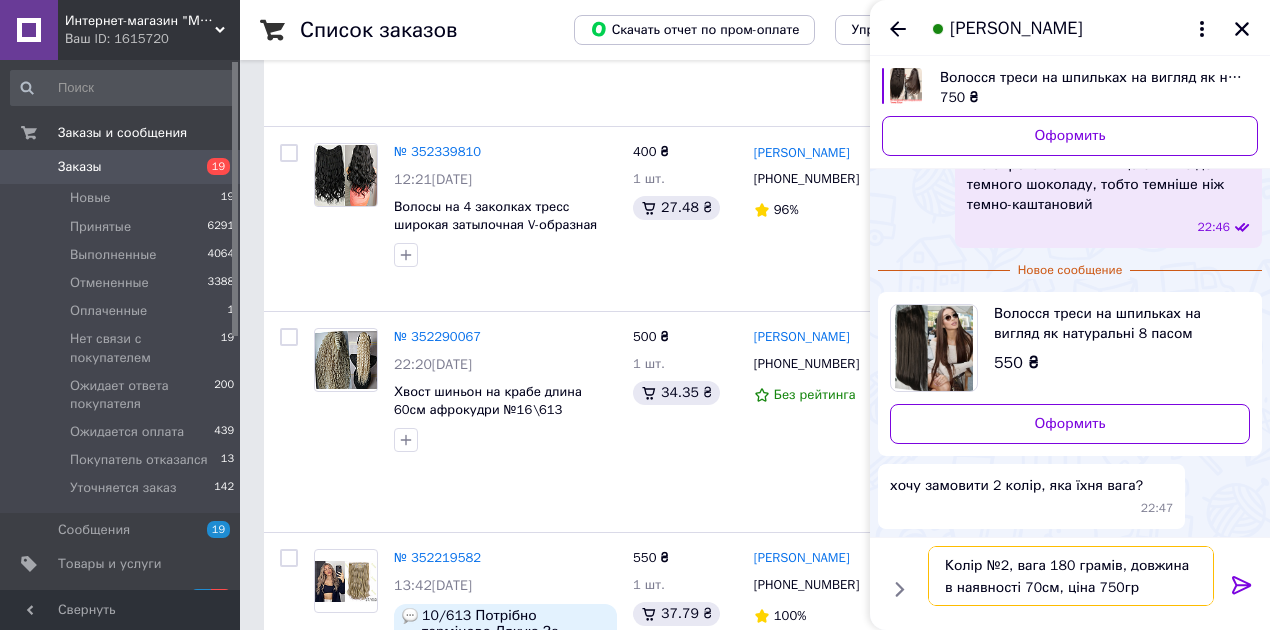 type on "Колір №2, вага 180 грамів, довжина в наявності 70см, ціна 750грн" 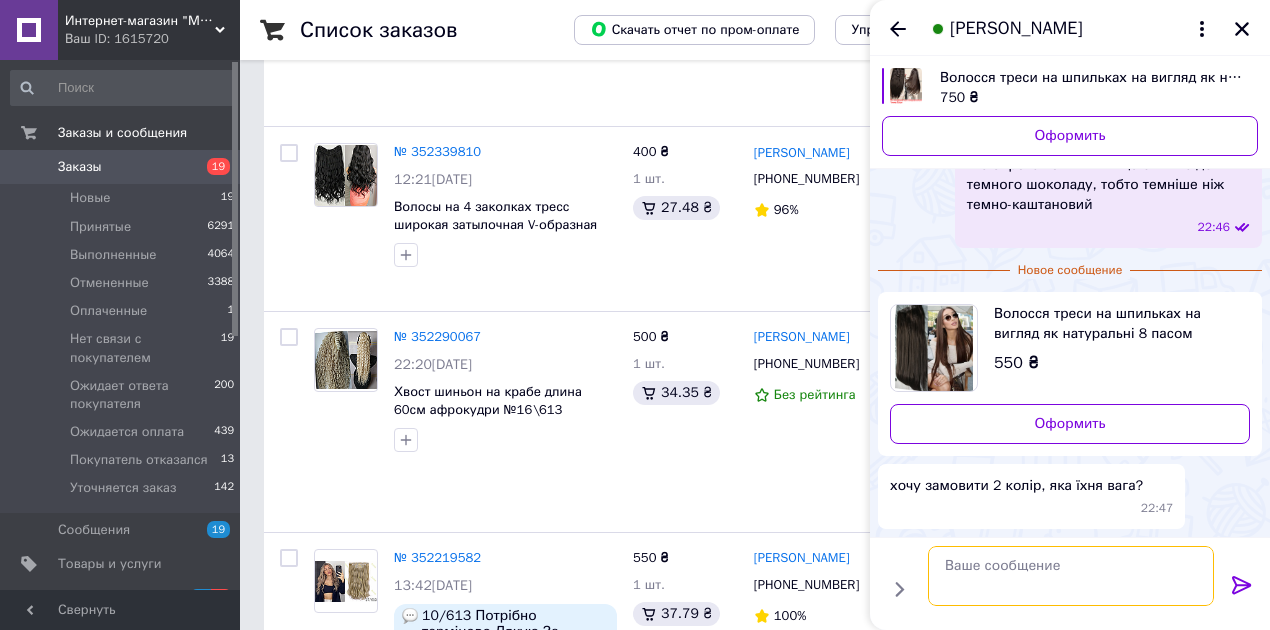 scroll, scrollTop: 802, scrollLeft: 0, axis: vertical 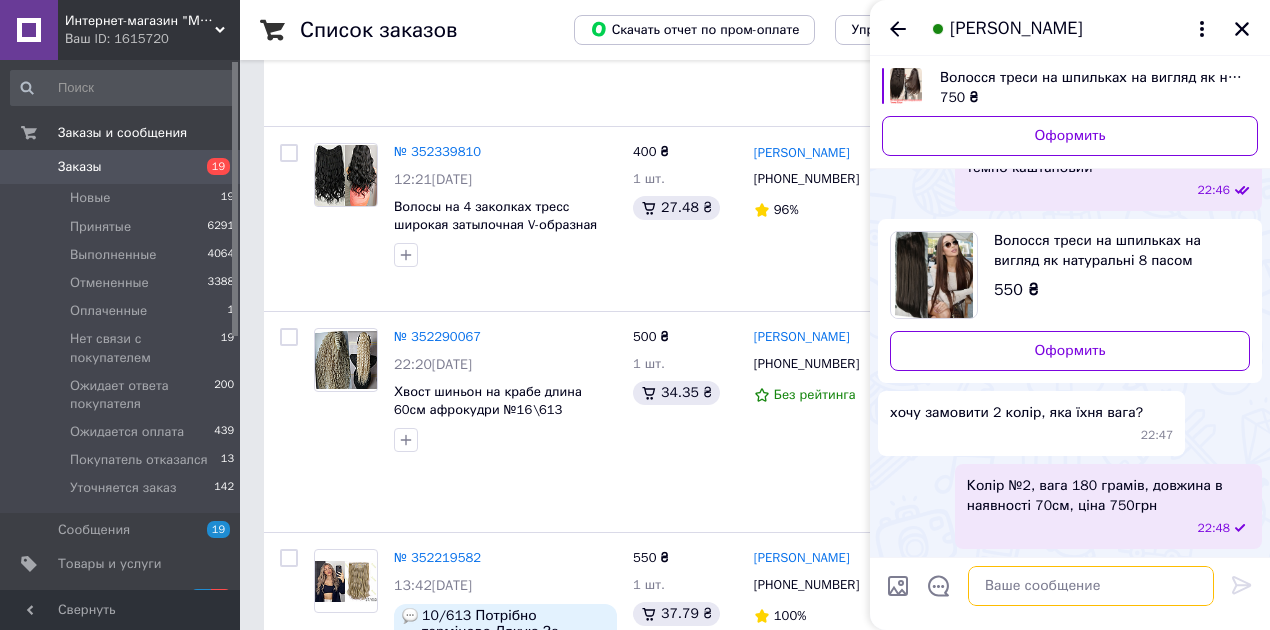paste on "[URL][DOMAIN_NAME]" 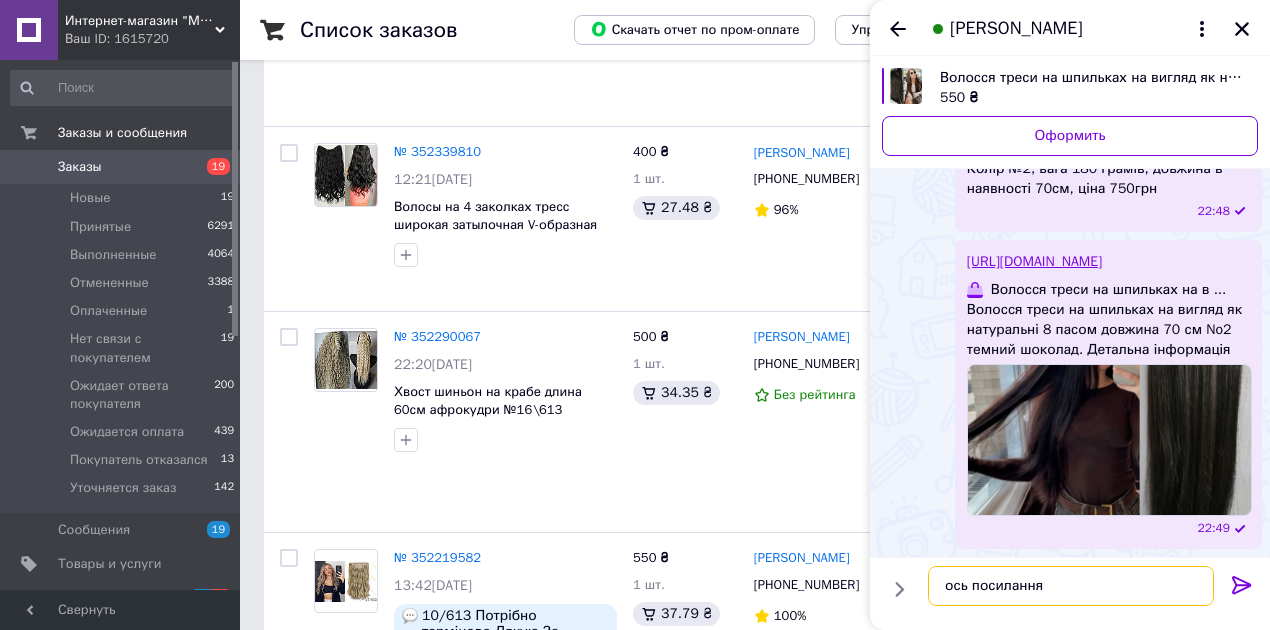 scroll, scrollTop: 1108, scrollLeft: 0, axis: vertical 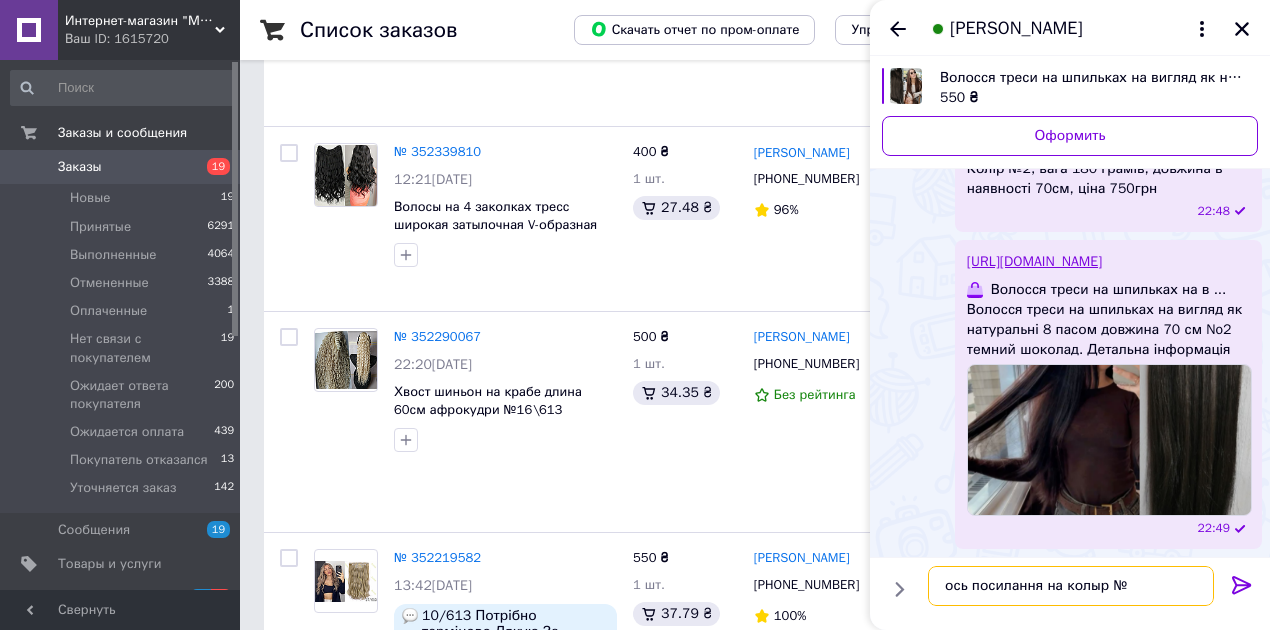 type on "ось посилання на колыр №2" 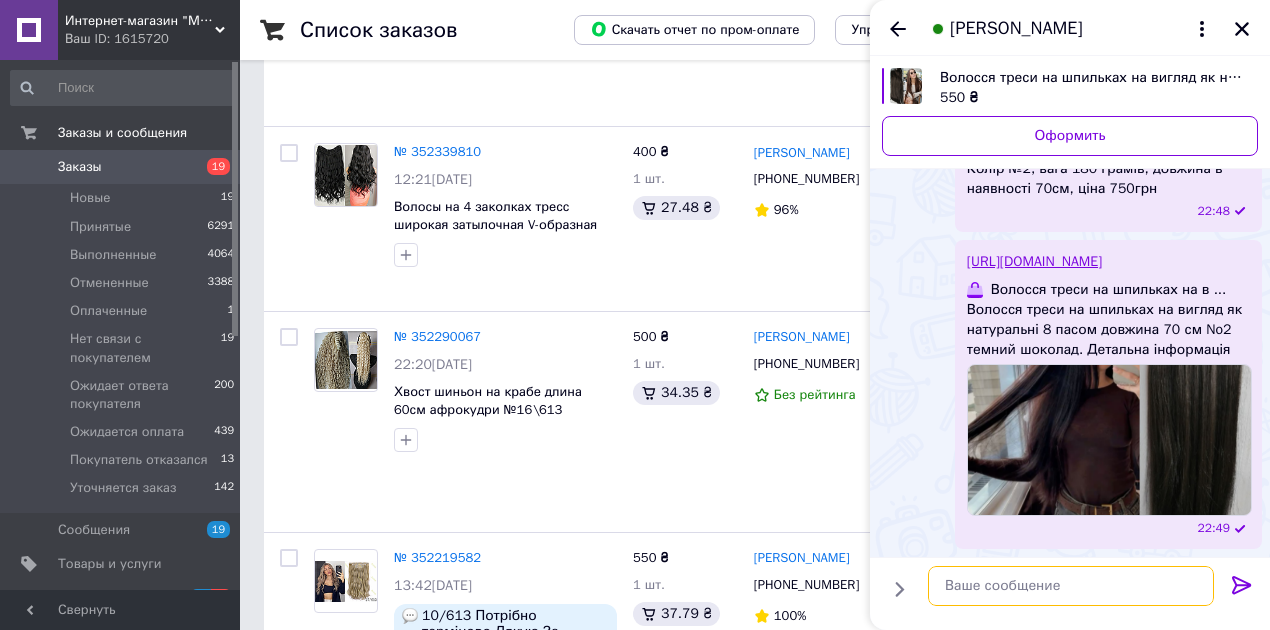 scroll, scrollTop: 1161, scrollLeft: 0, axis: vertical 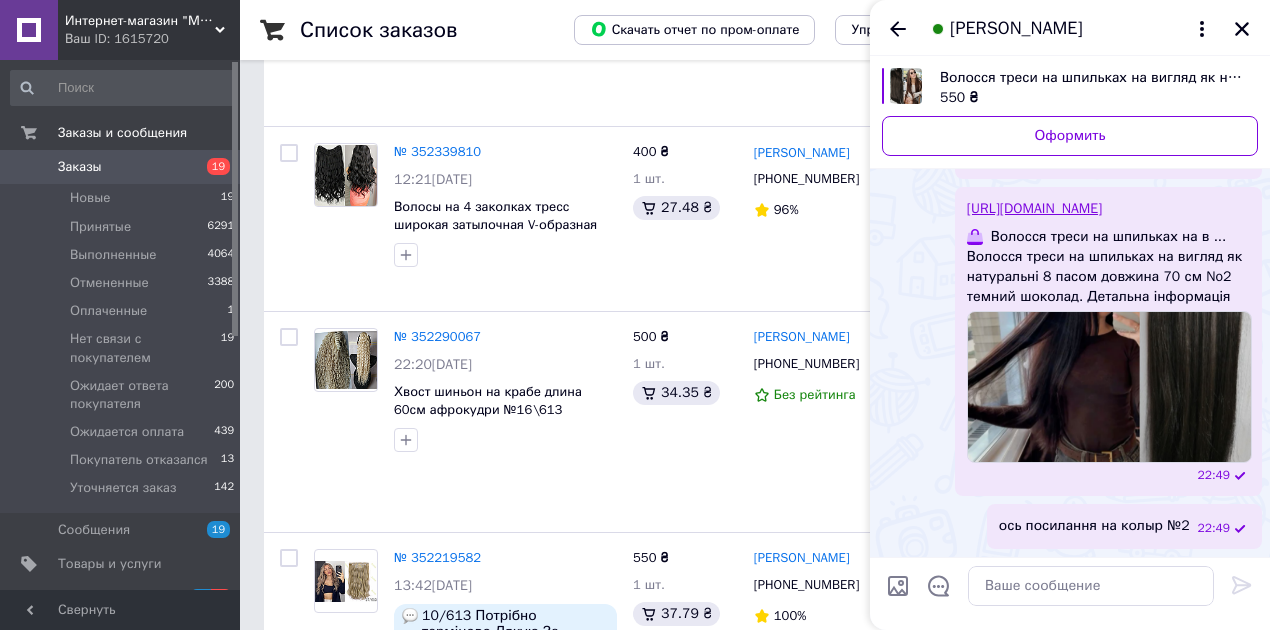 click on "ось посилання на колыр №2" at bounding box center (1094, 526) 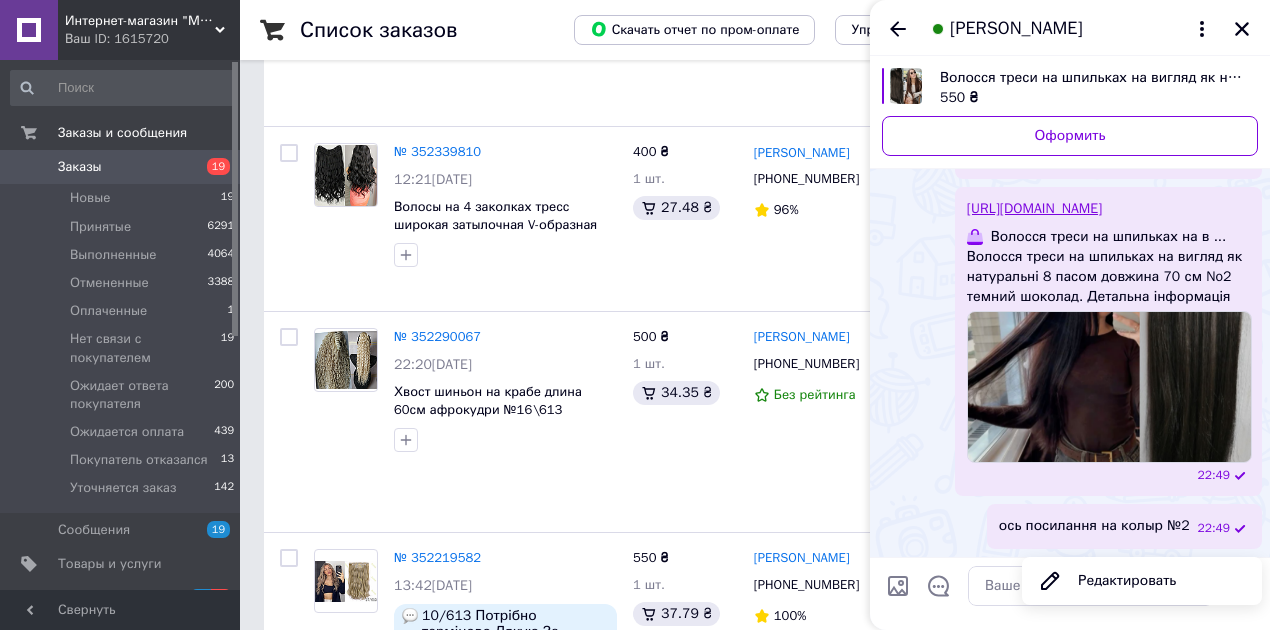 click on "Редактировать" at bounding box center (1142, 581) 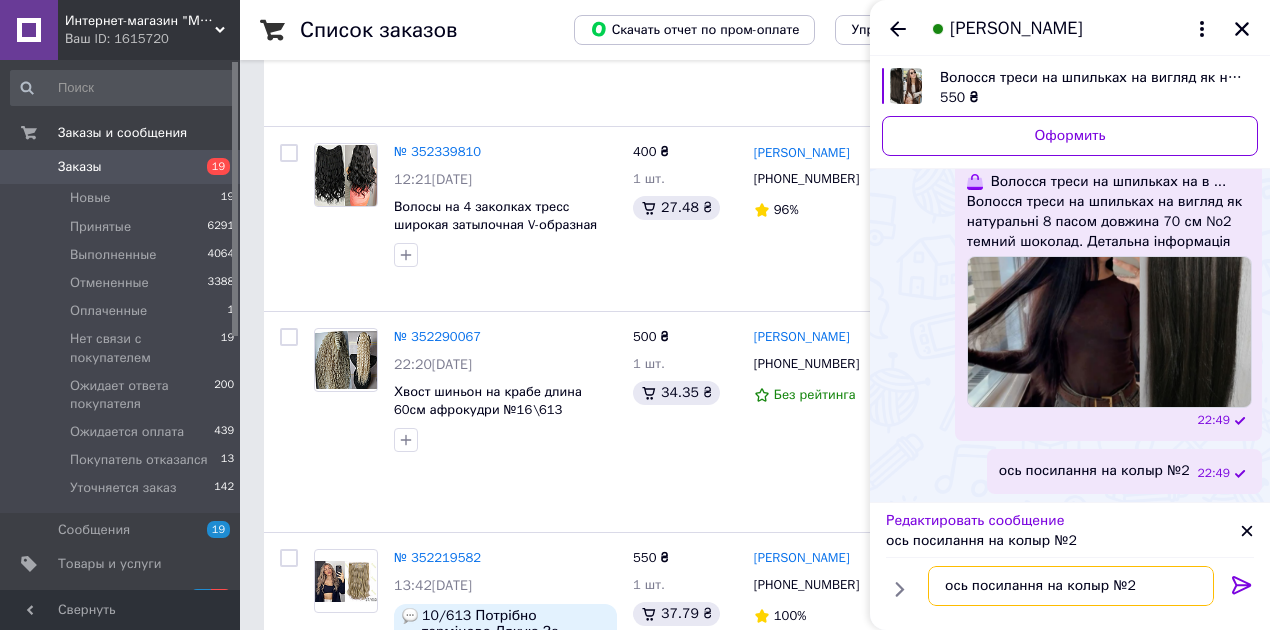 drag, startPoint x: 1082, startPoint y: 586, endPoint x: 1092, endPoint y: 587, distance: 10.049875 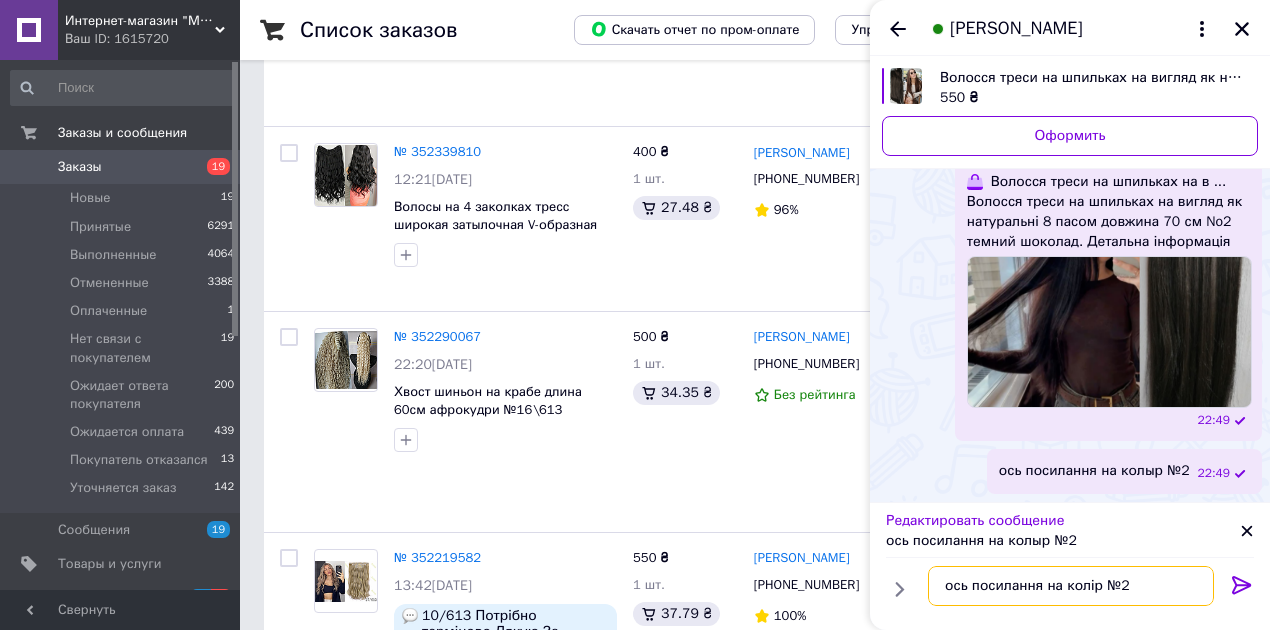 click on "ось посилання на колір №2" at bounding box center [1071, 586] 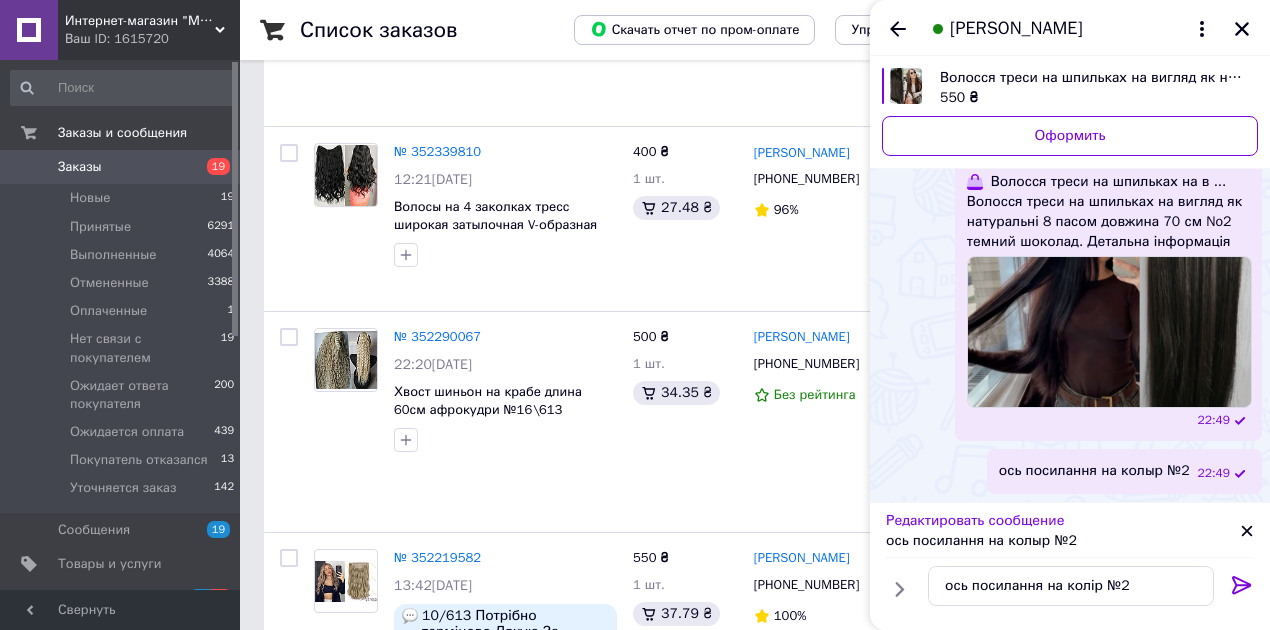 click 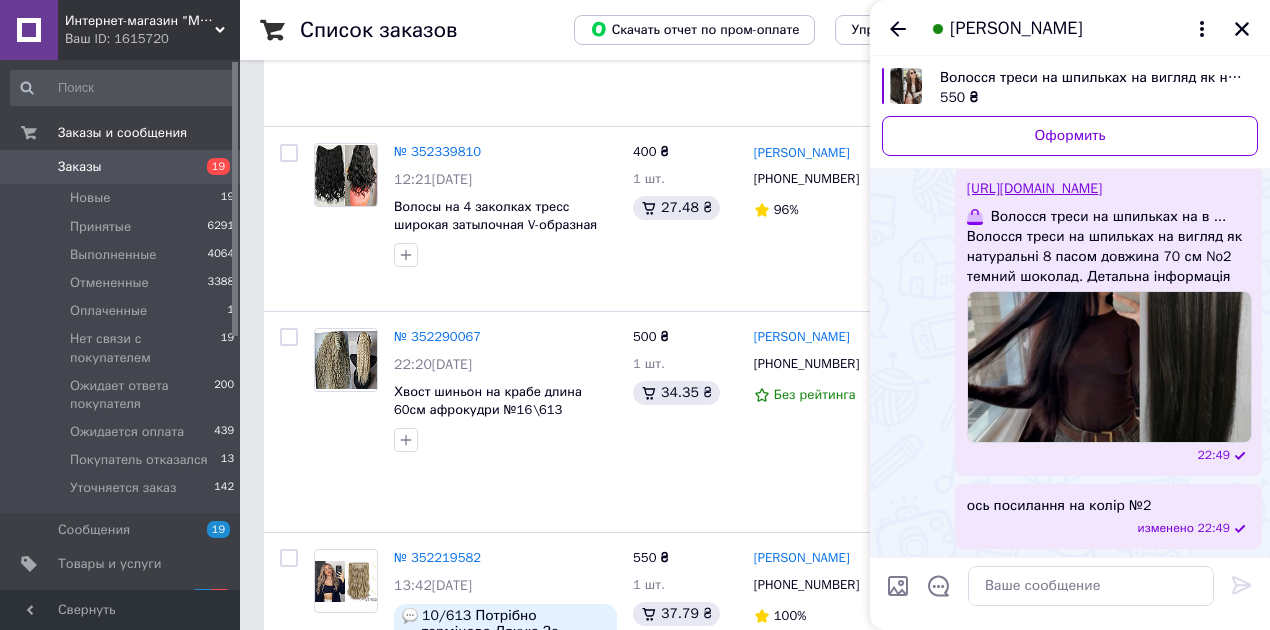 scroll, scrollTop: 1181, scrollLeft: 0, axis: vertical 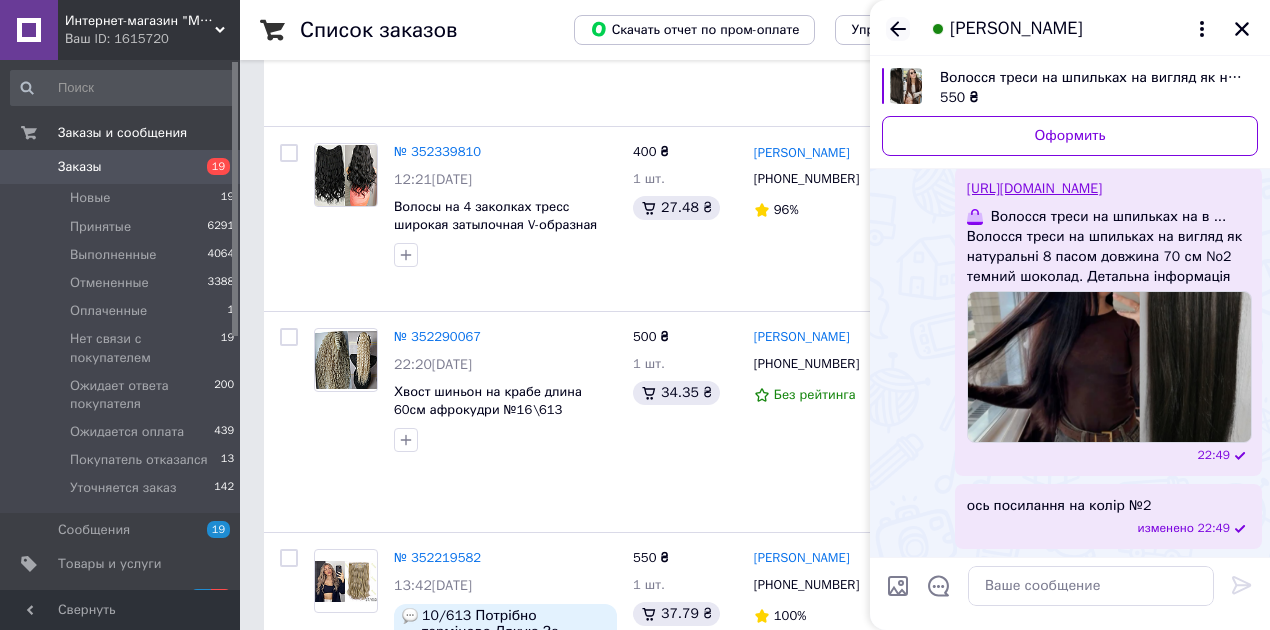 click 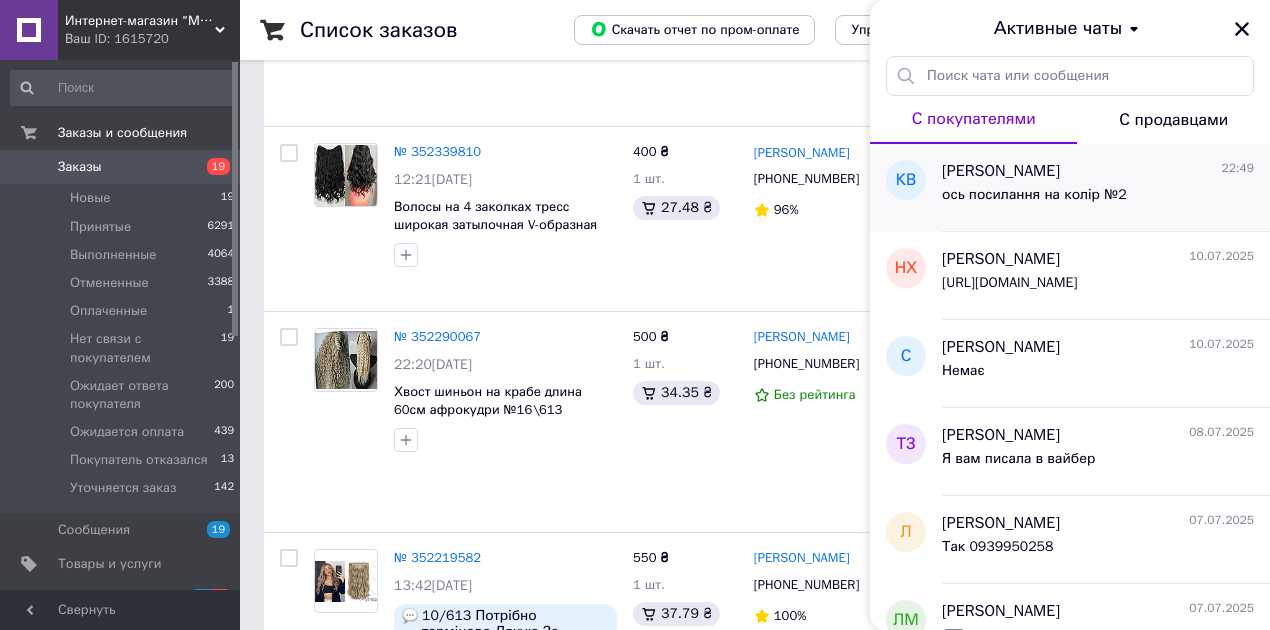 click on "ось посилання на колір №2" at bounding box center (1098, 199) 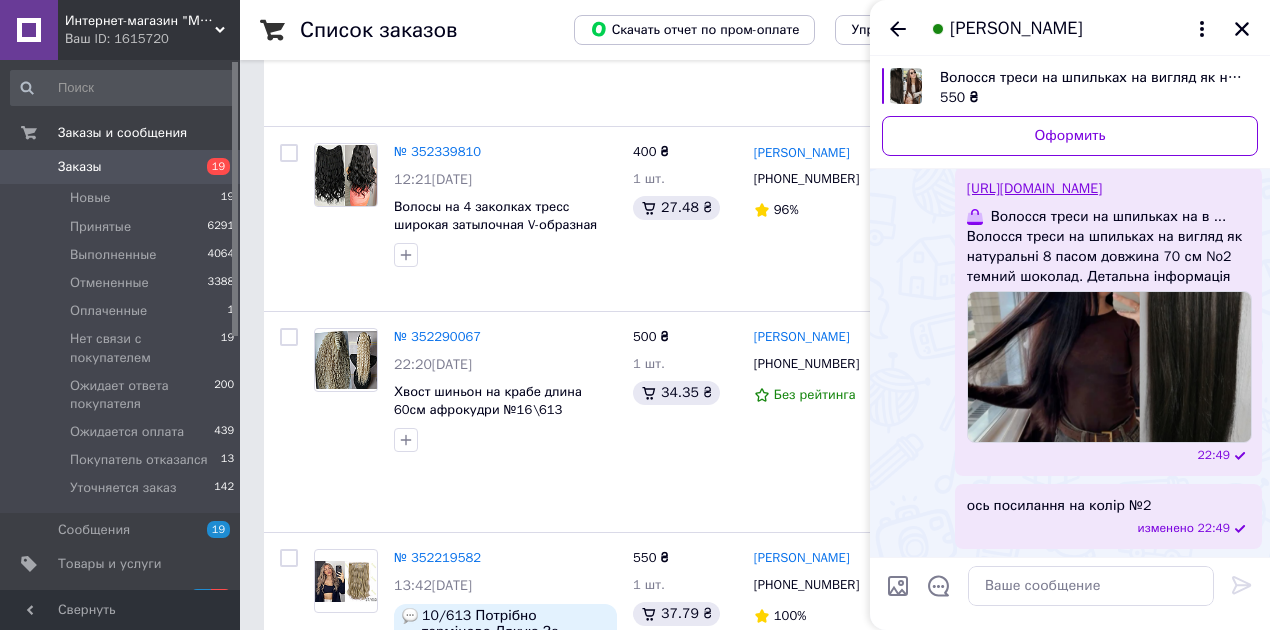 scroll, scrollTop: 1181, scrollLeft: 0, axis: vertical 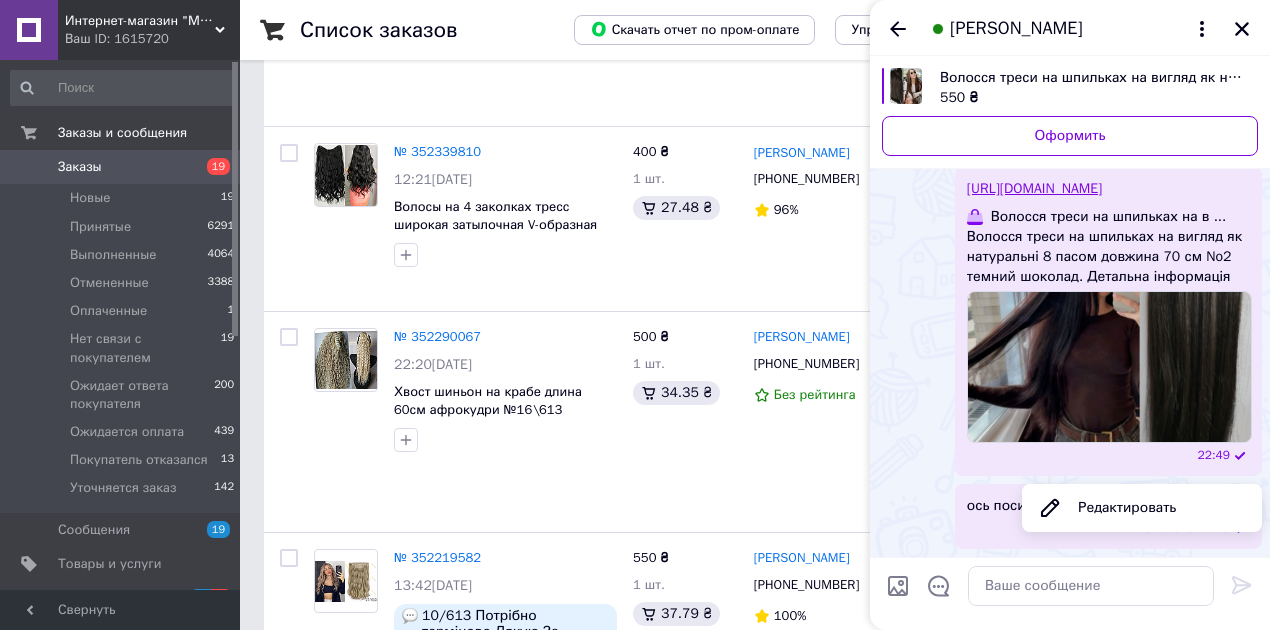 click on "[URL][DOMAIN_NAME]" at bounding box center (1034, 188) 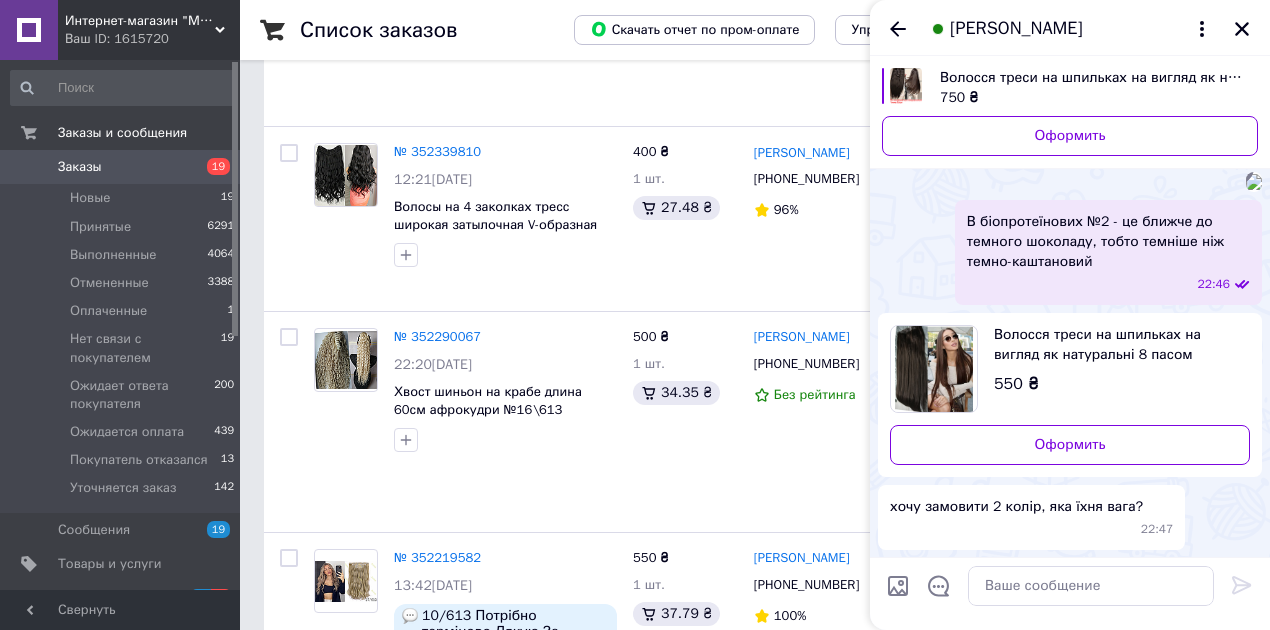 scroll, scrollTop: 448, scrollLeft: 0, axis: vertical 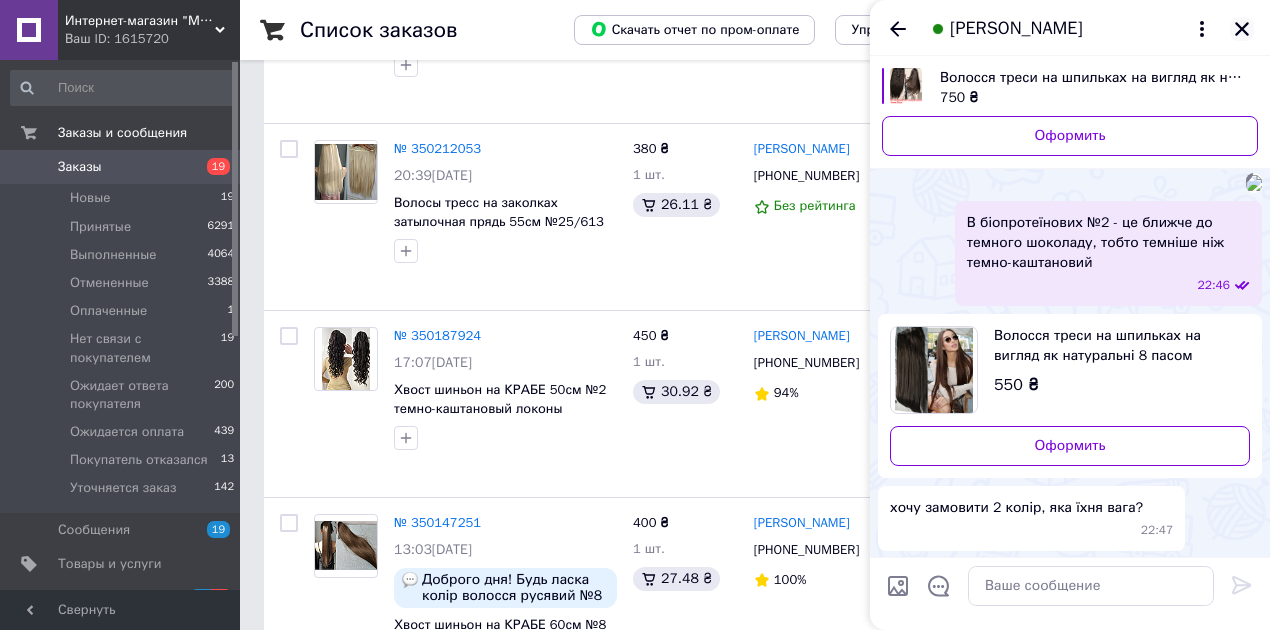 click 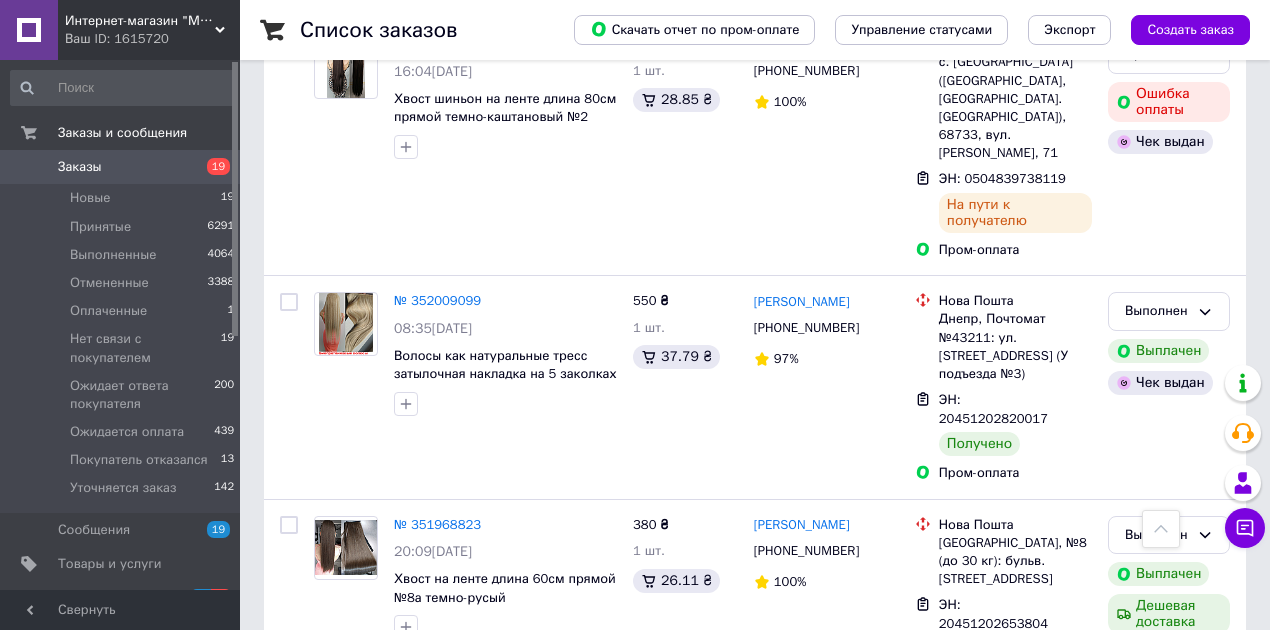 scroll, scrollTop: 0, scrollLeft: 0, axis: both 